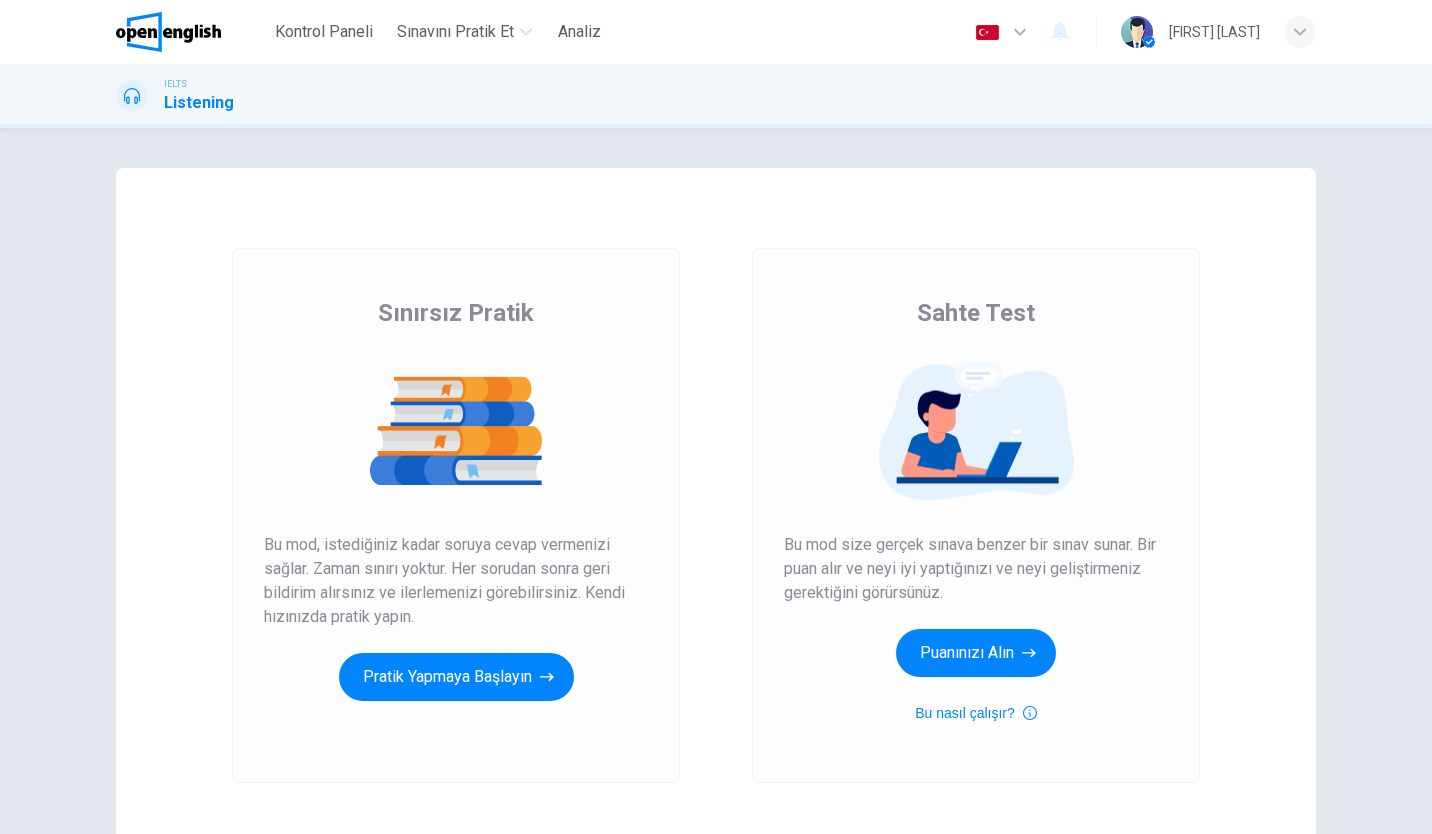 scroll, scrollTop: 0, scrollLeft: 0, axis: both 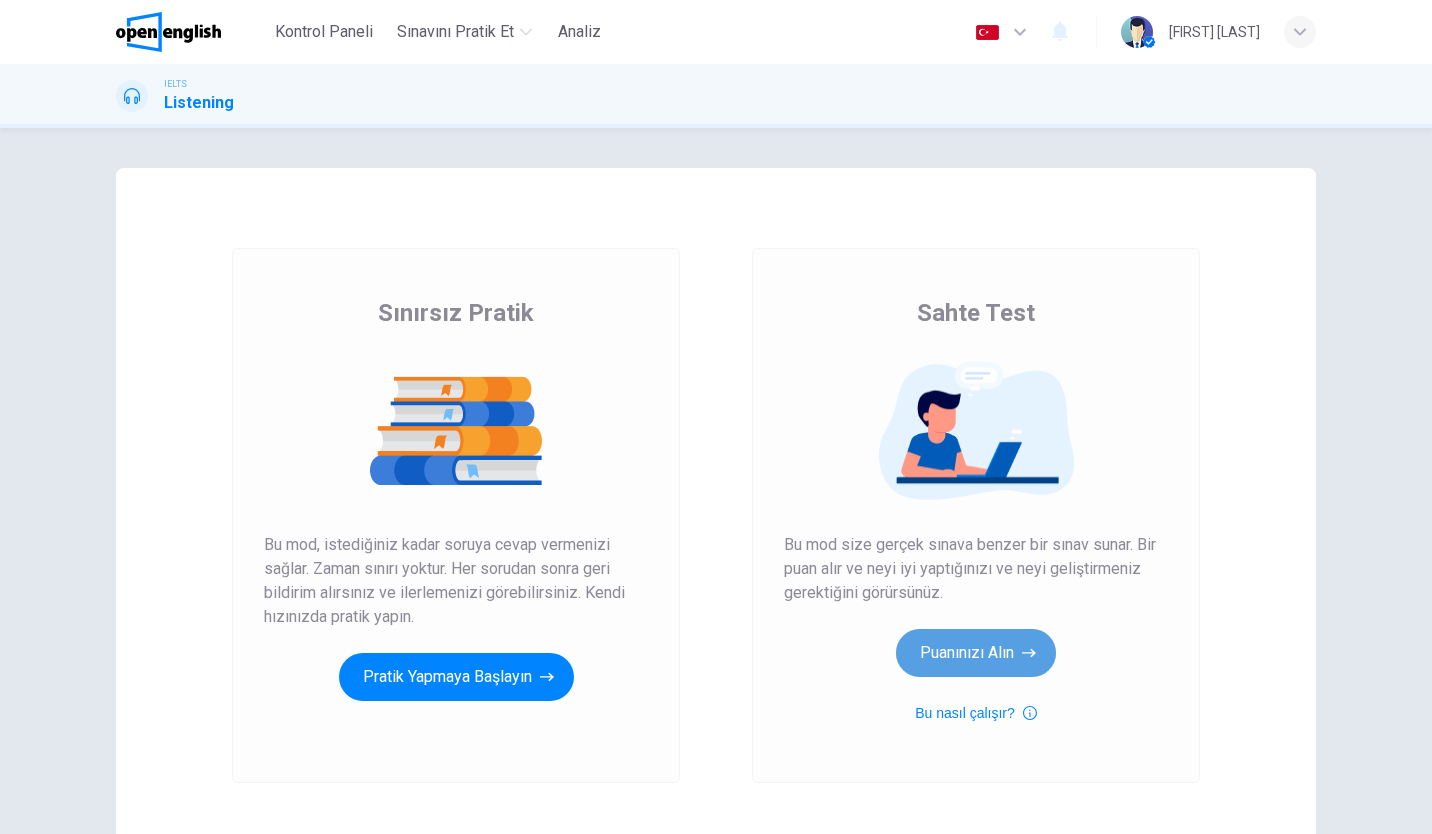 click on "Puanınızı Alın" at bounding box center [976, 653] 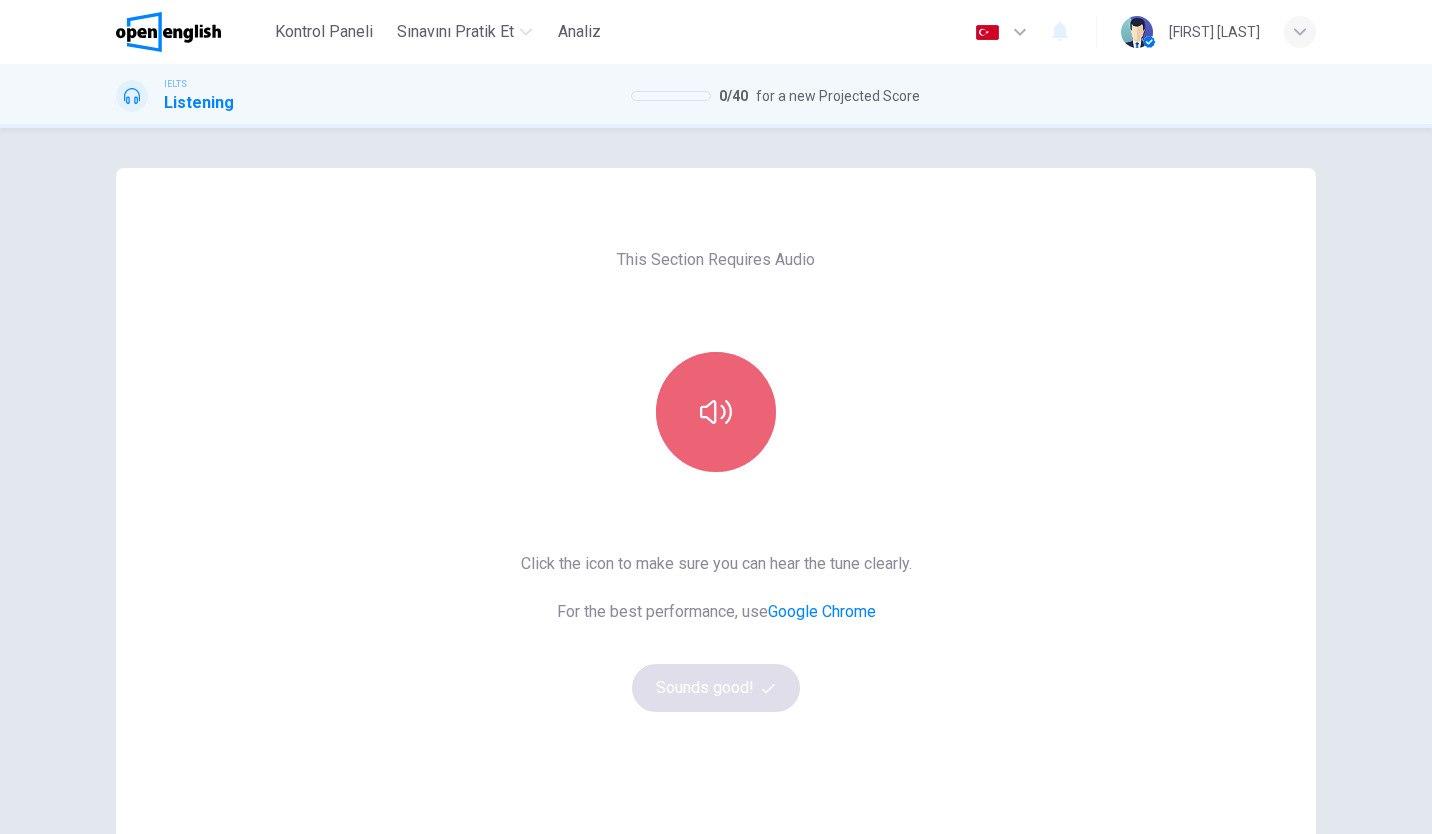 click at bounding box center [716, 412] 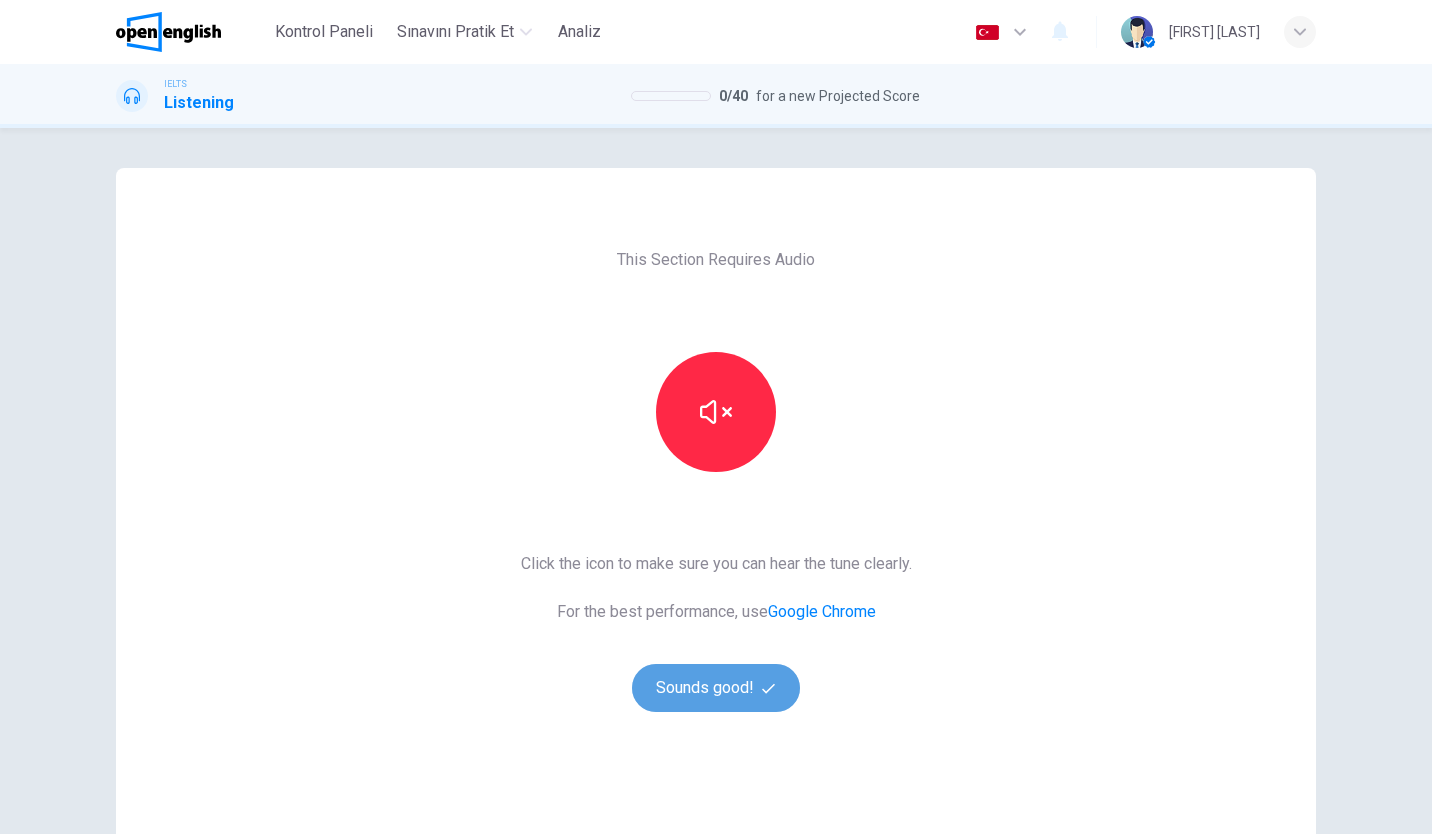 click on "Sounds good!" at bounding box center (716, 688) 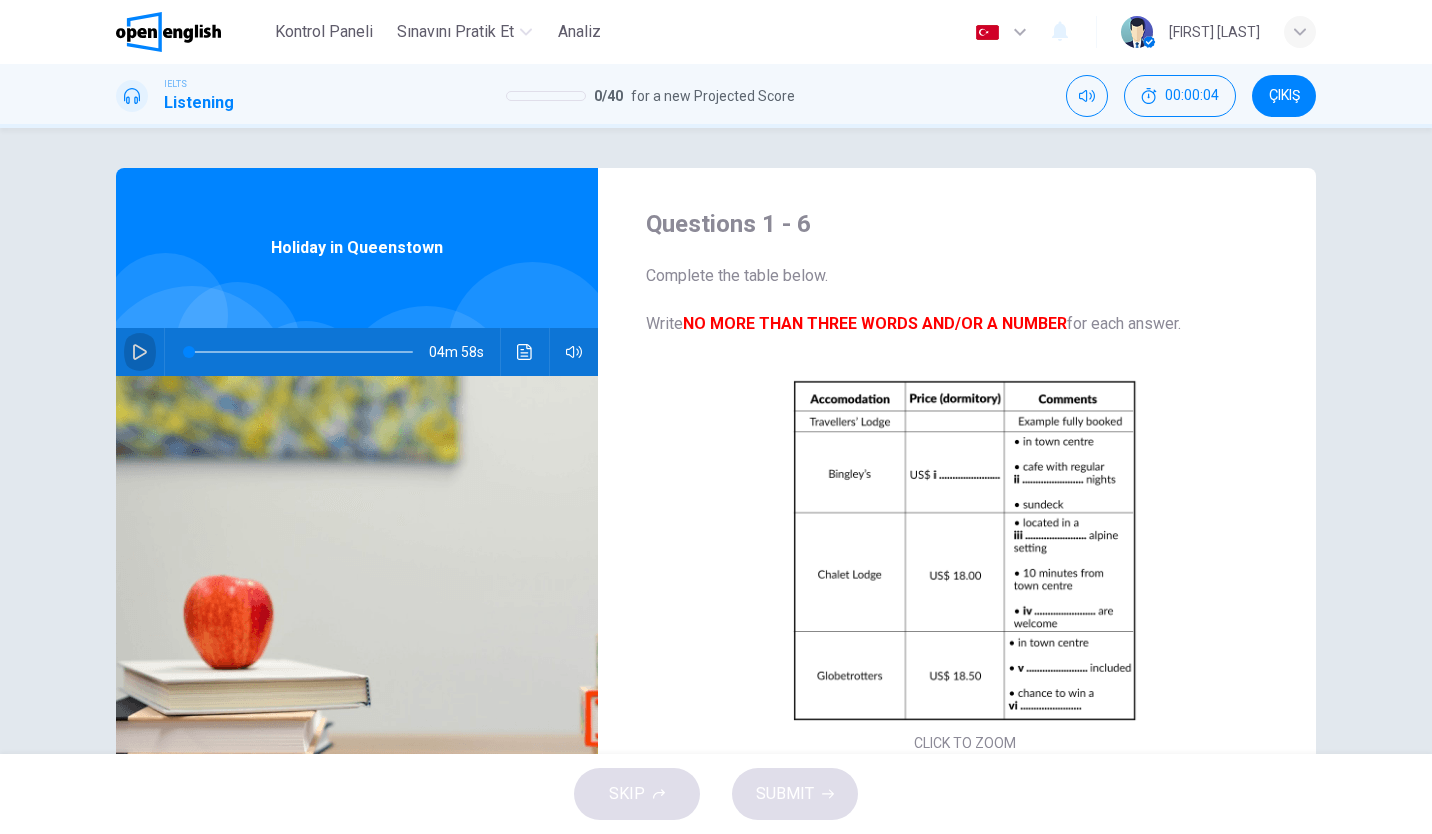click at bounding box center [140, 352] 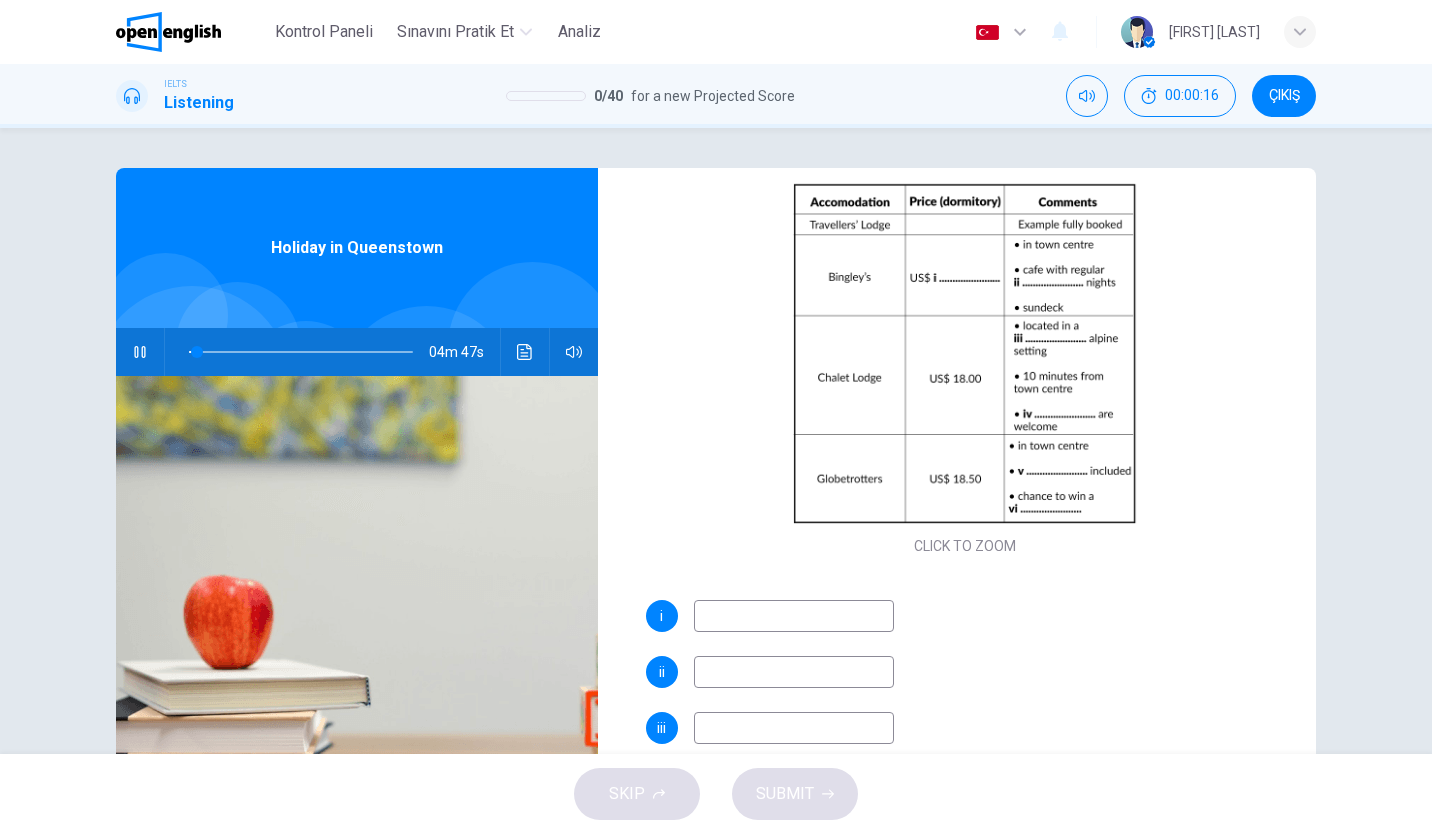 scroll, scrollTop: 286, scrollLeft: 0, axis: vertical 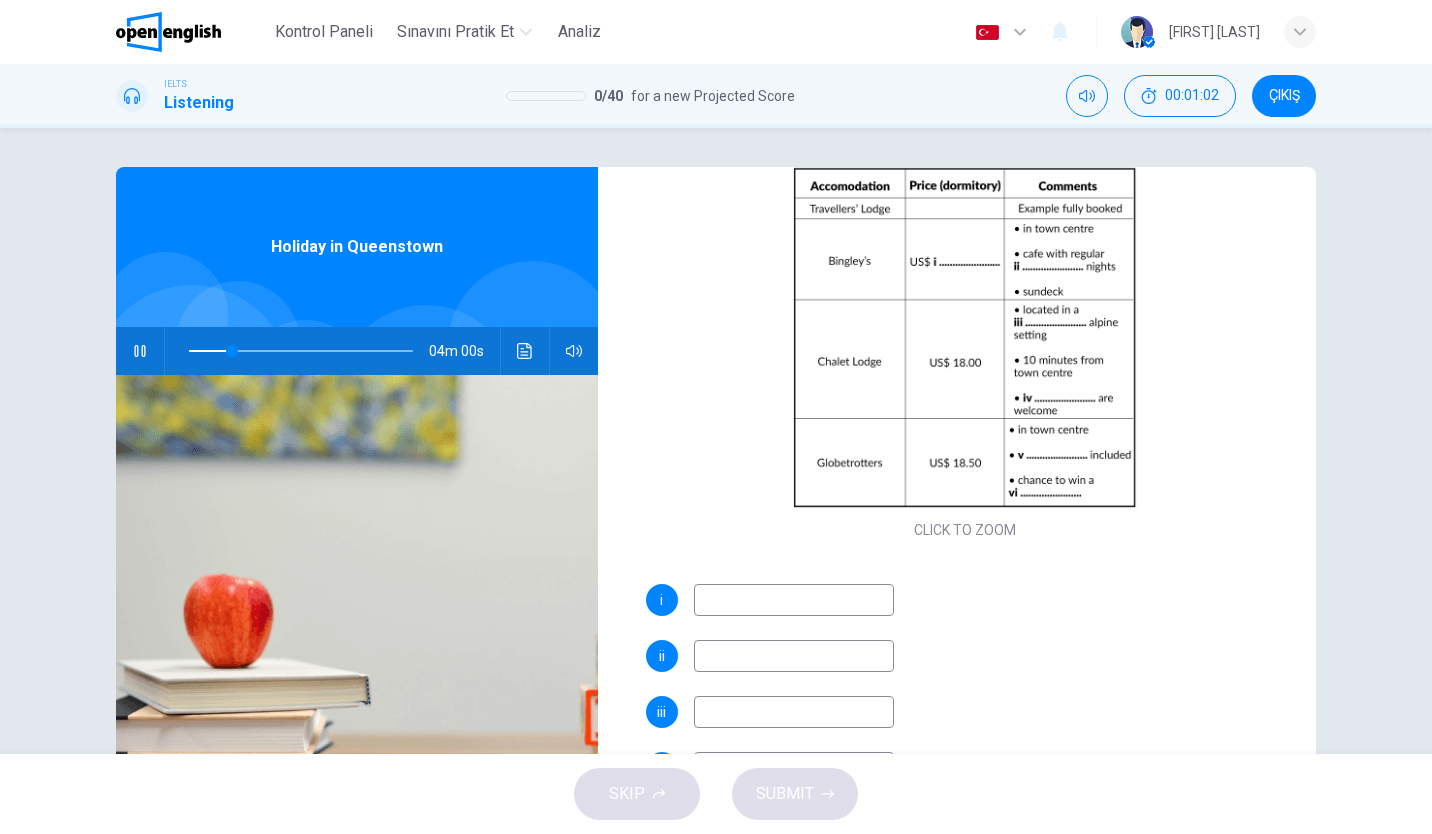 click on "i ii iii iv v vi" at bounding box center [965, 760] 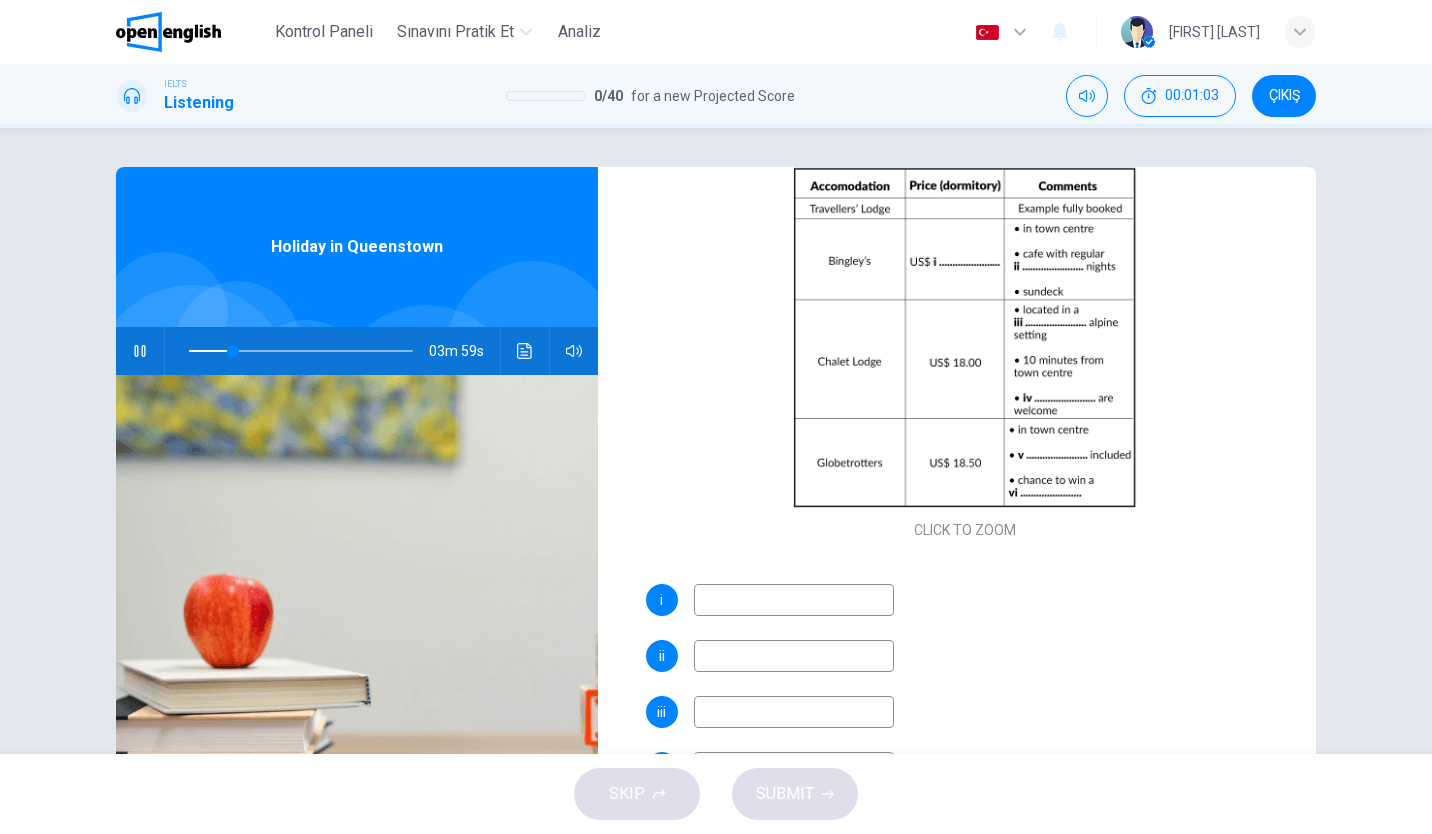 click at bounding box center (794, 600) 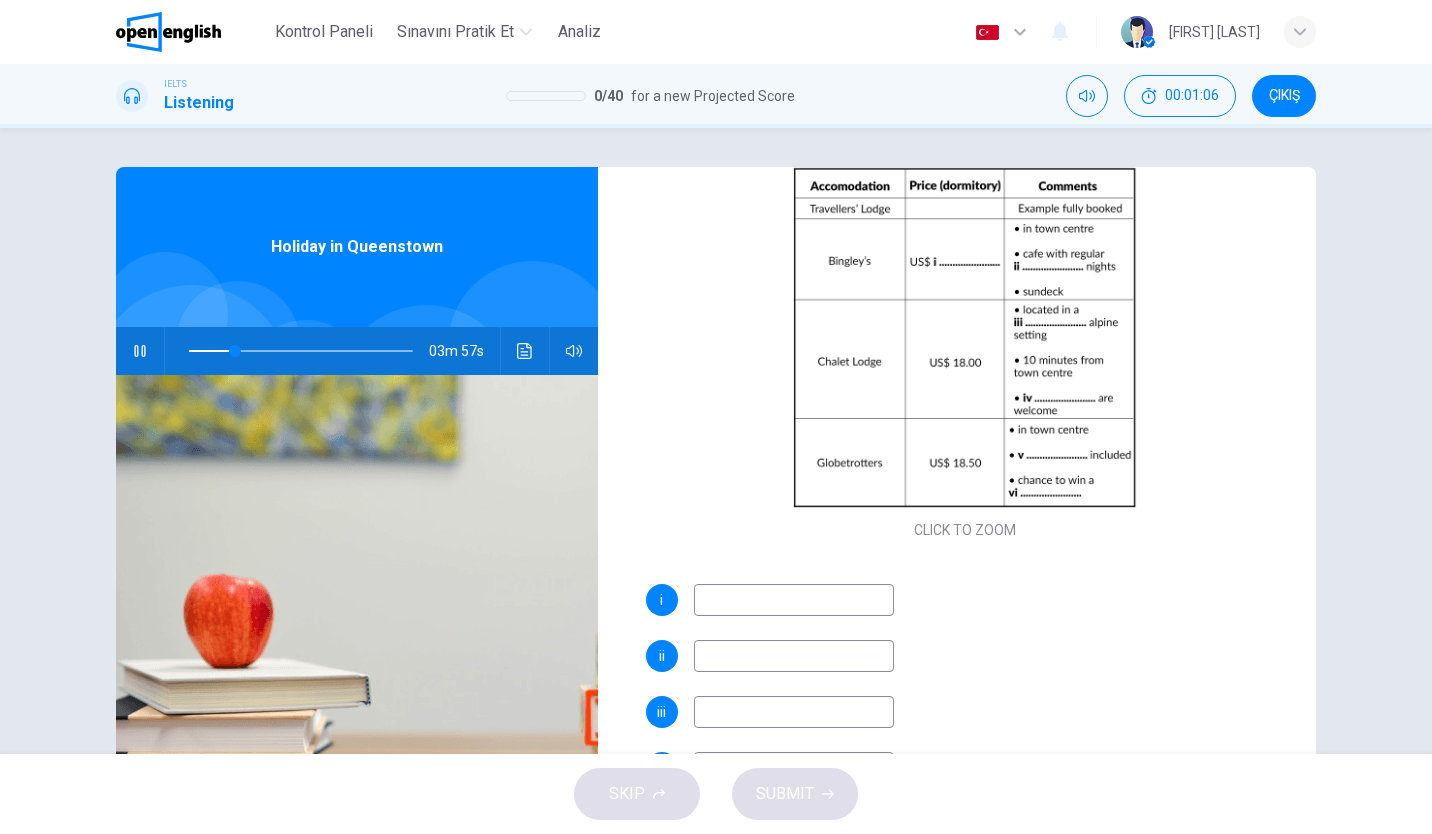 type on "**" 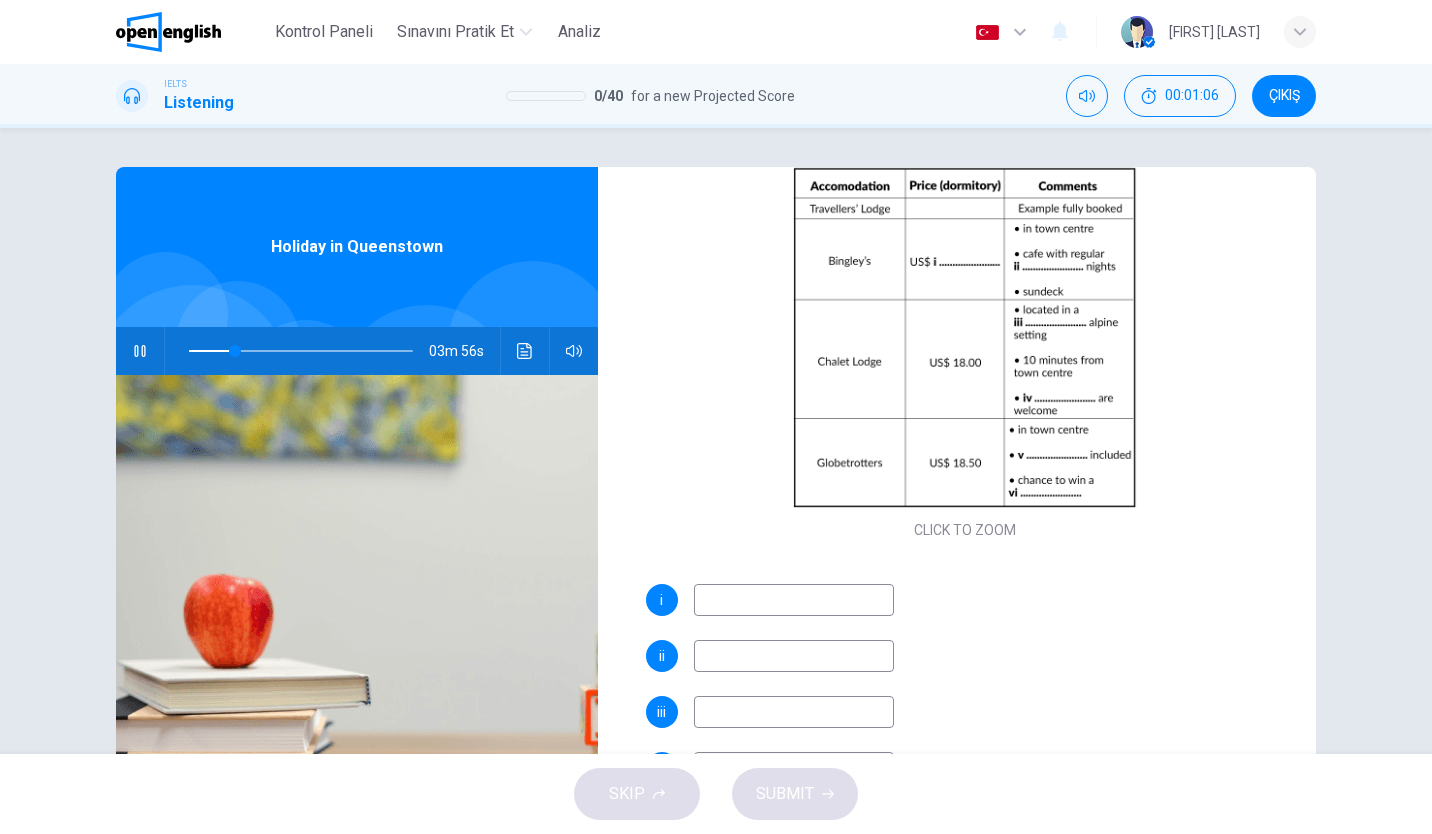 type on "*" 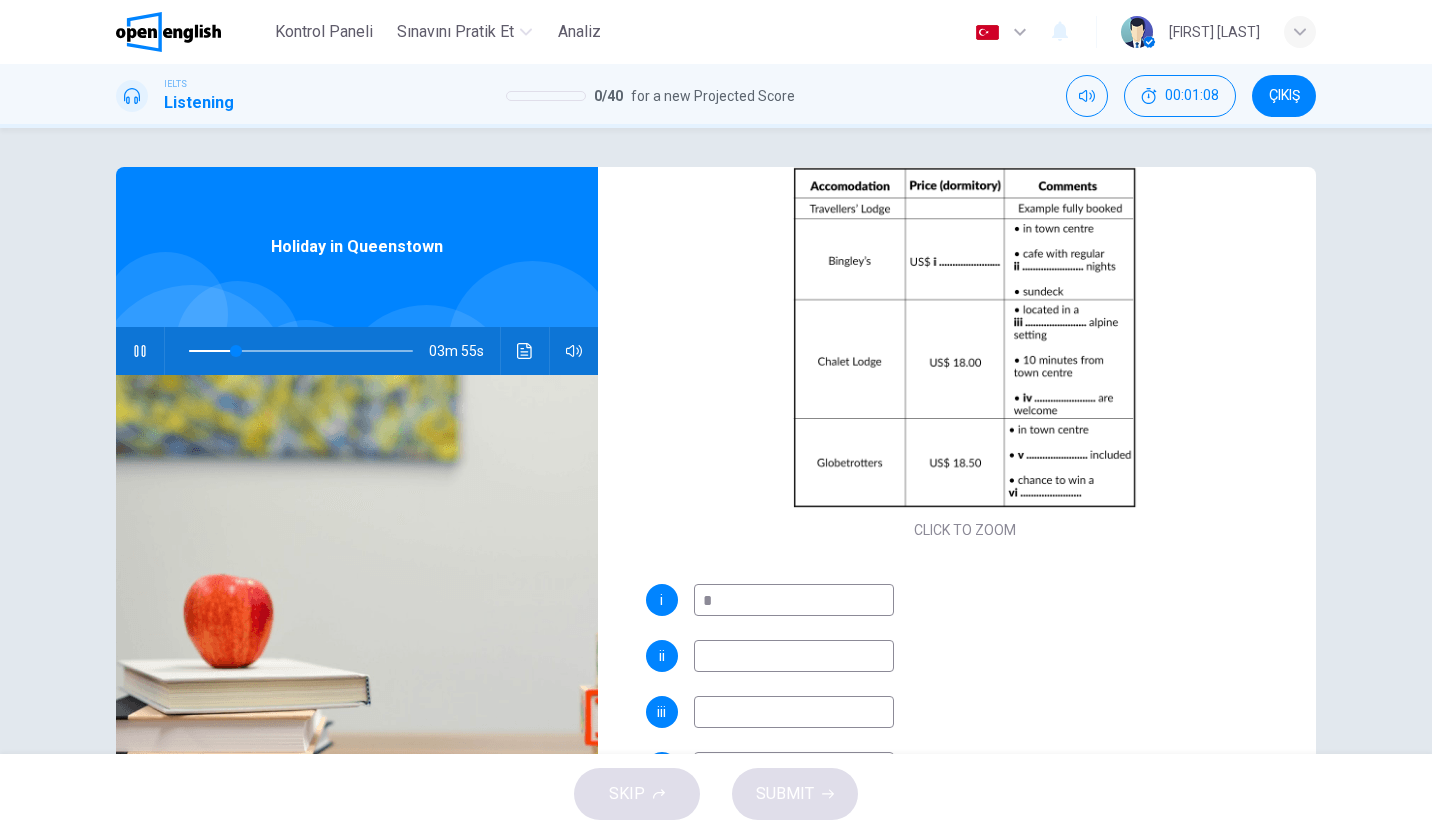 type on "**" 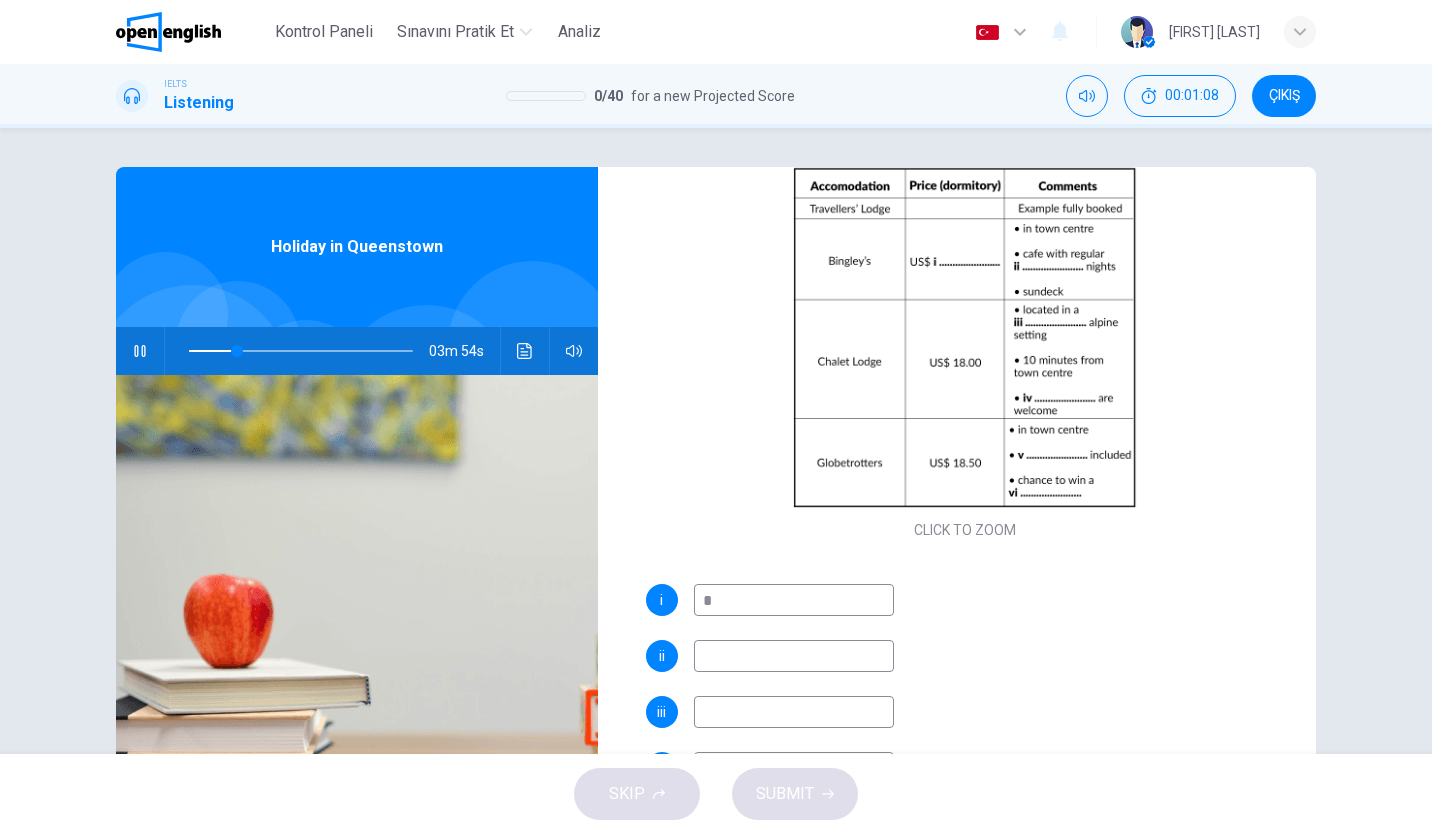 type on "**" 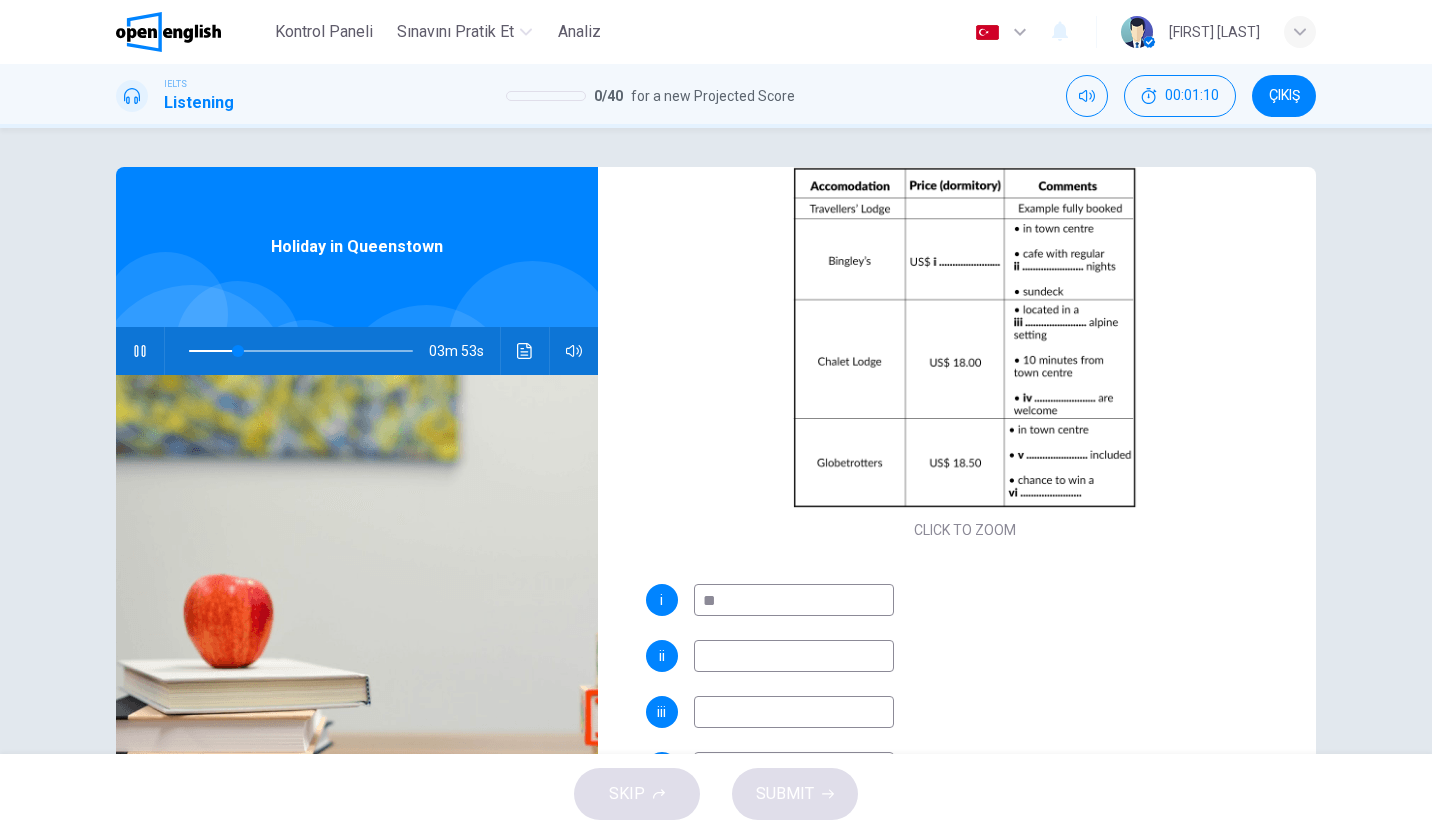 type on "**" 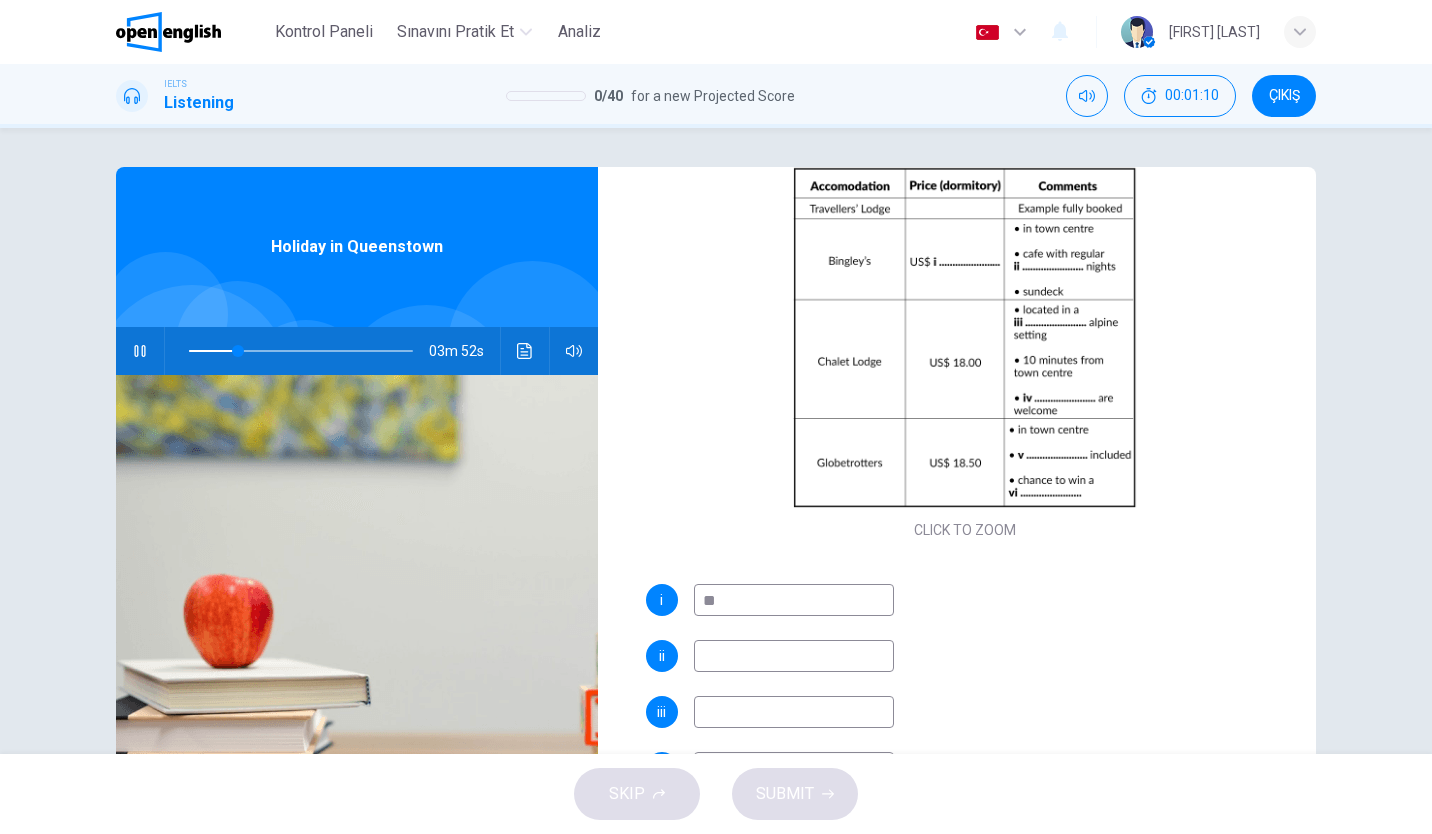 type on "***" 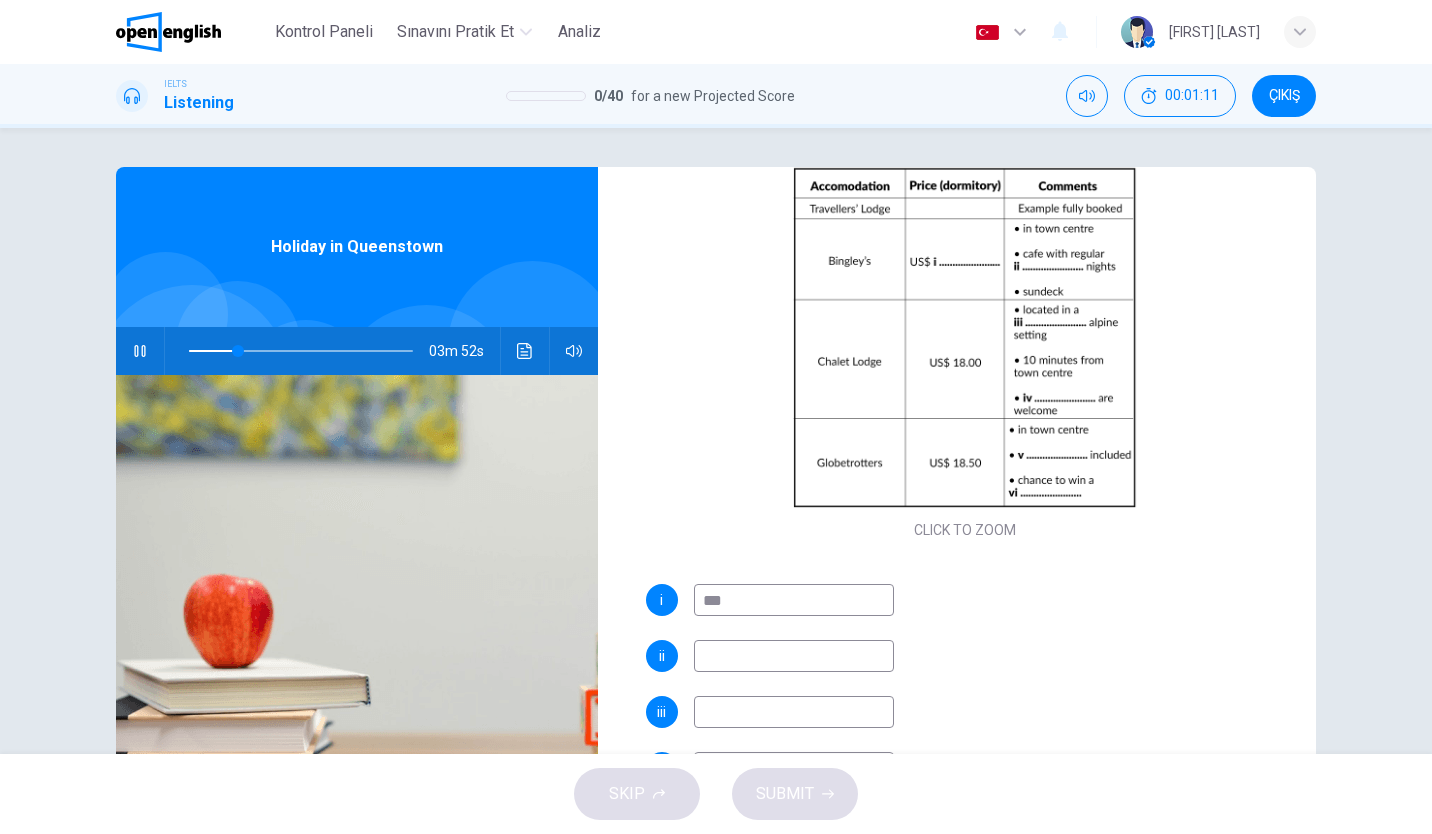 type on "**" 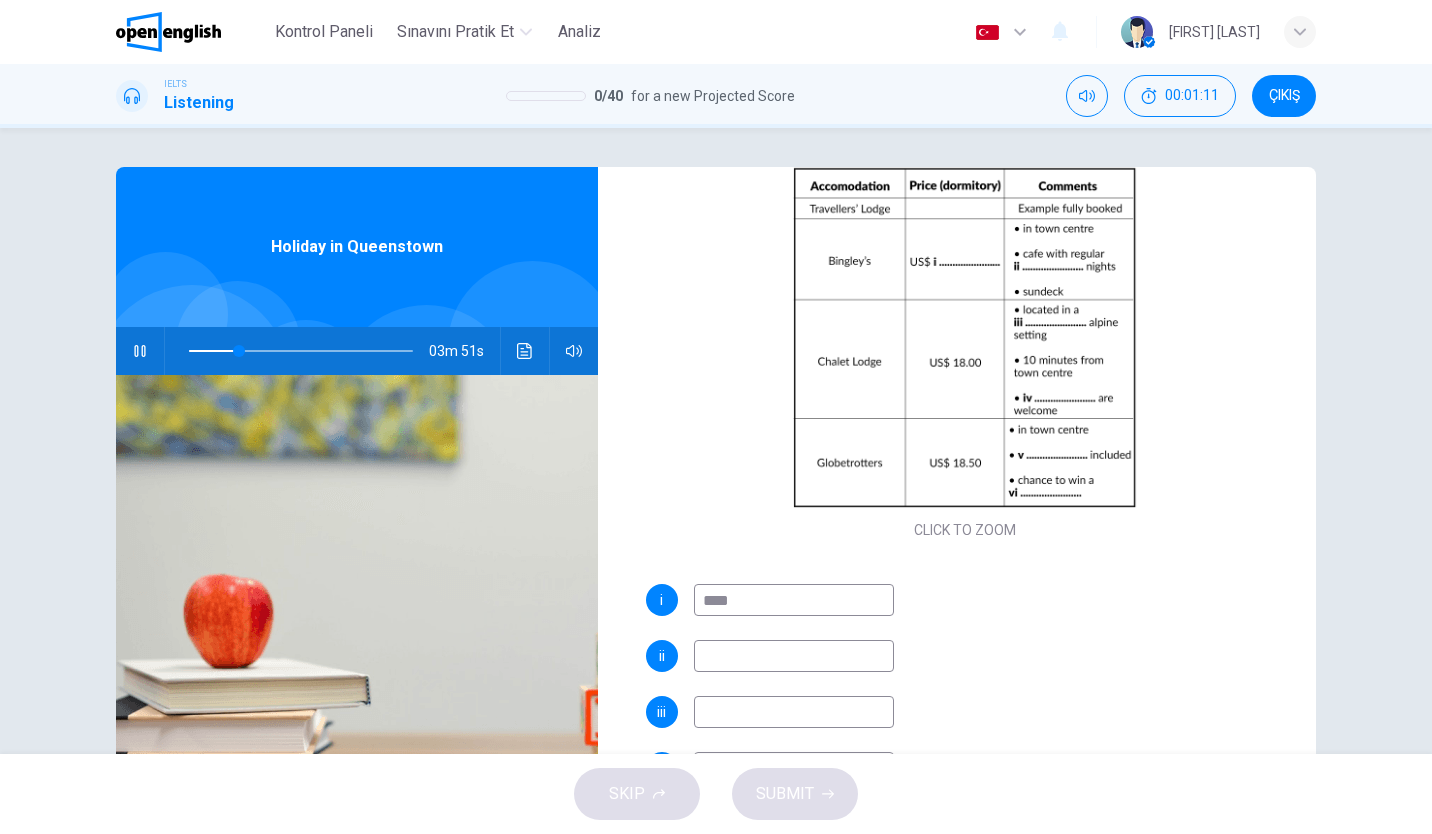 type on "*****" 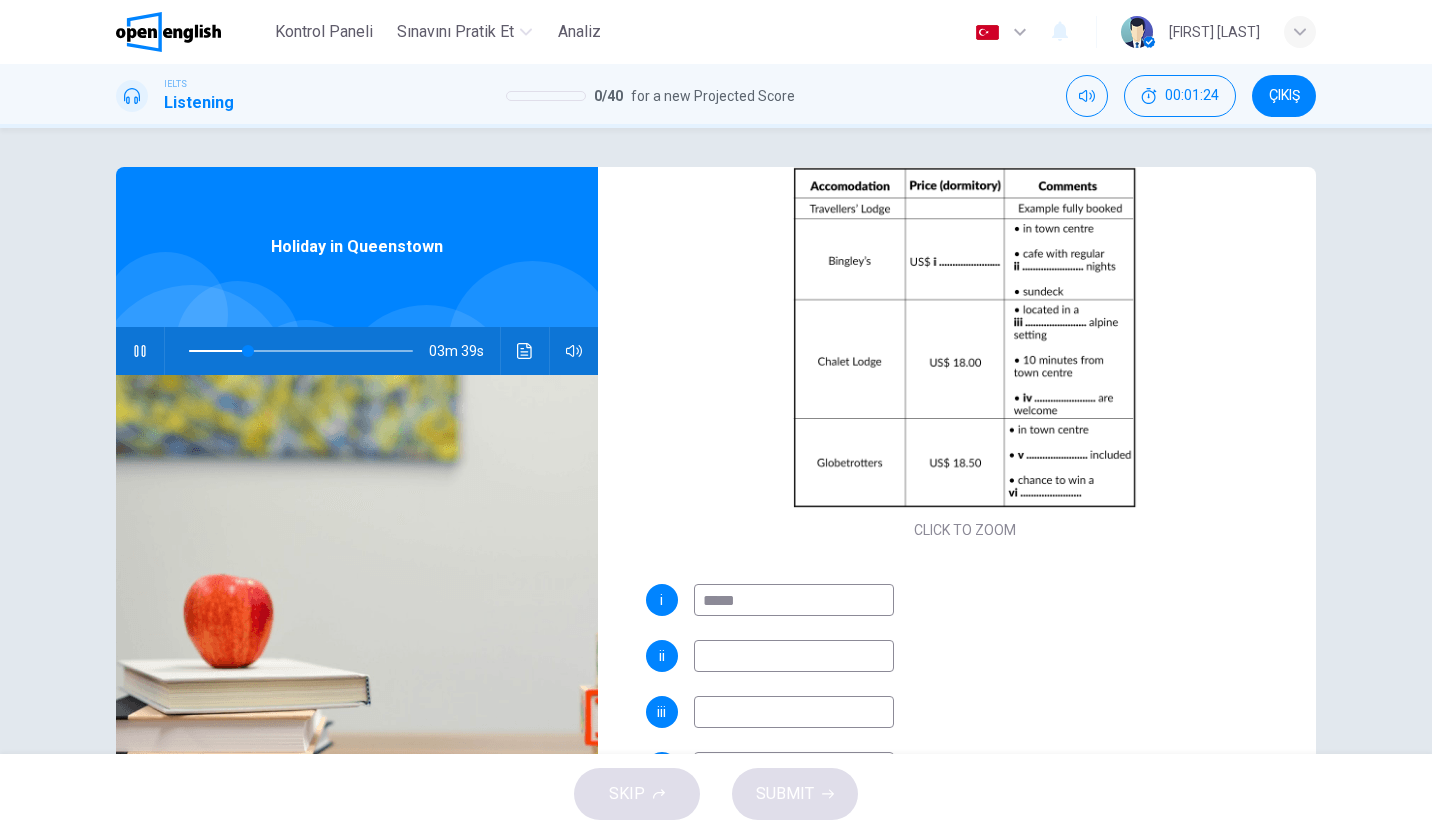 type on "**" 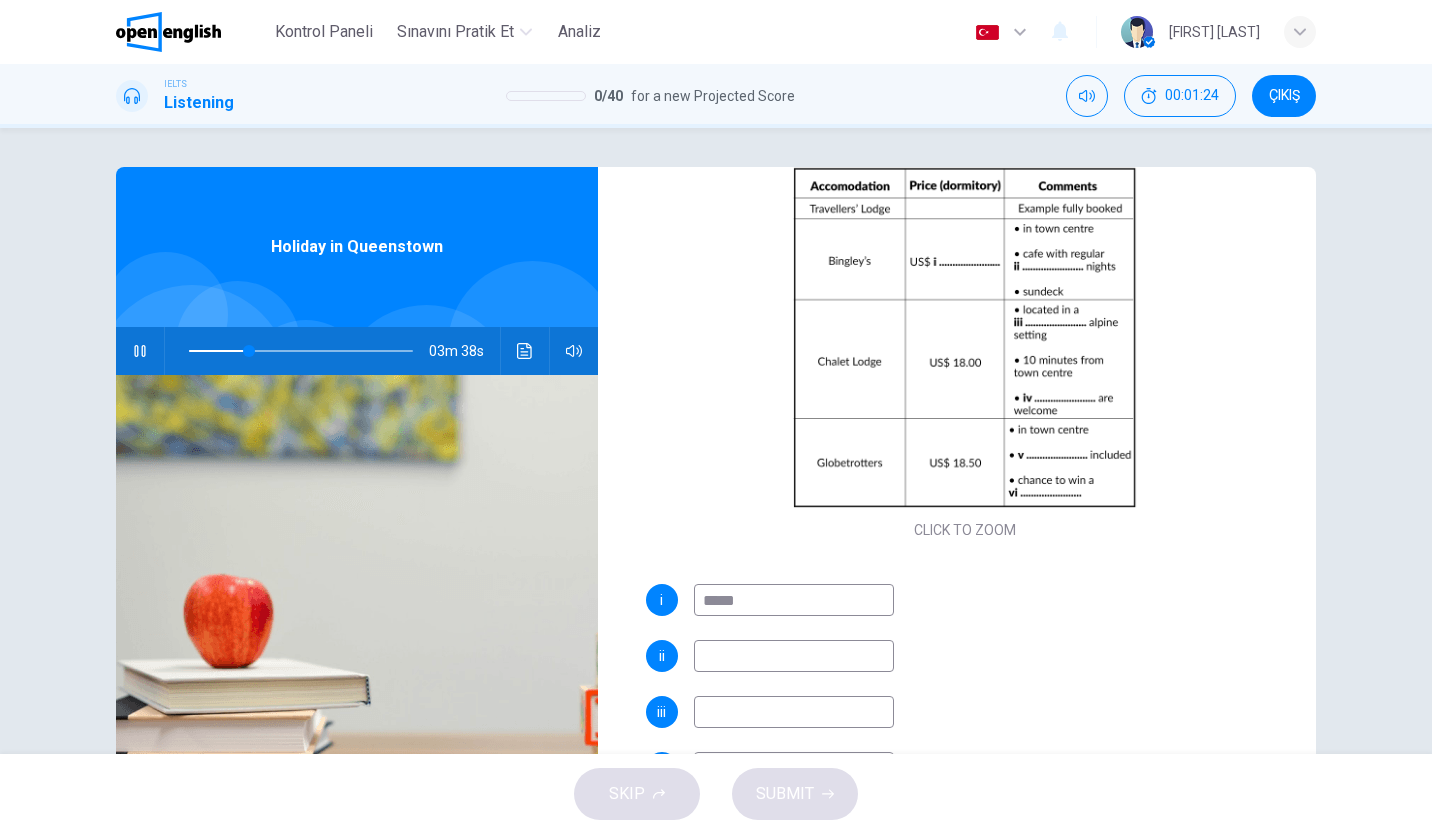 type on "*****" 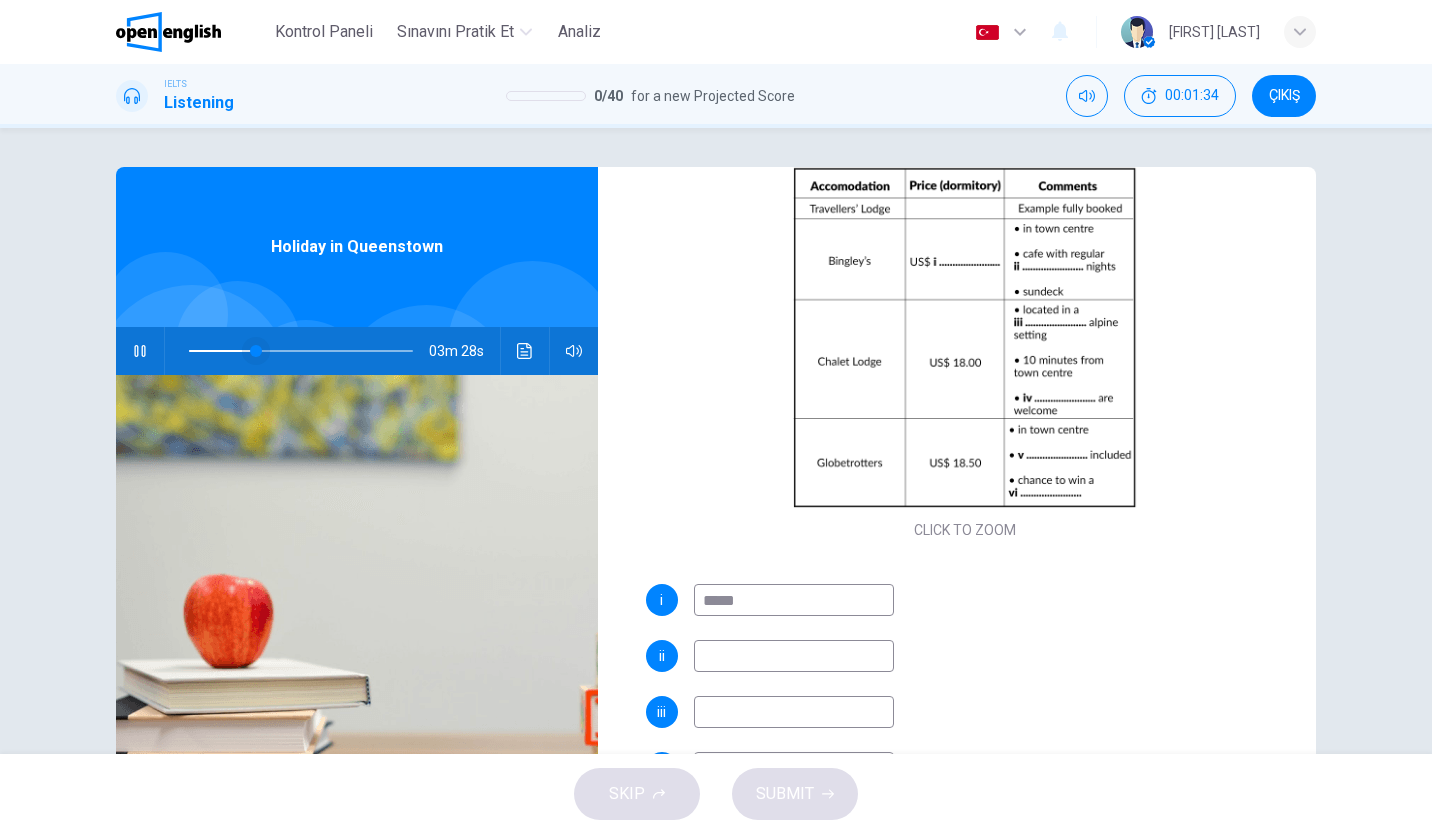click at bounding box center (256, 351) 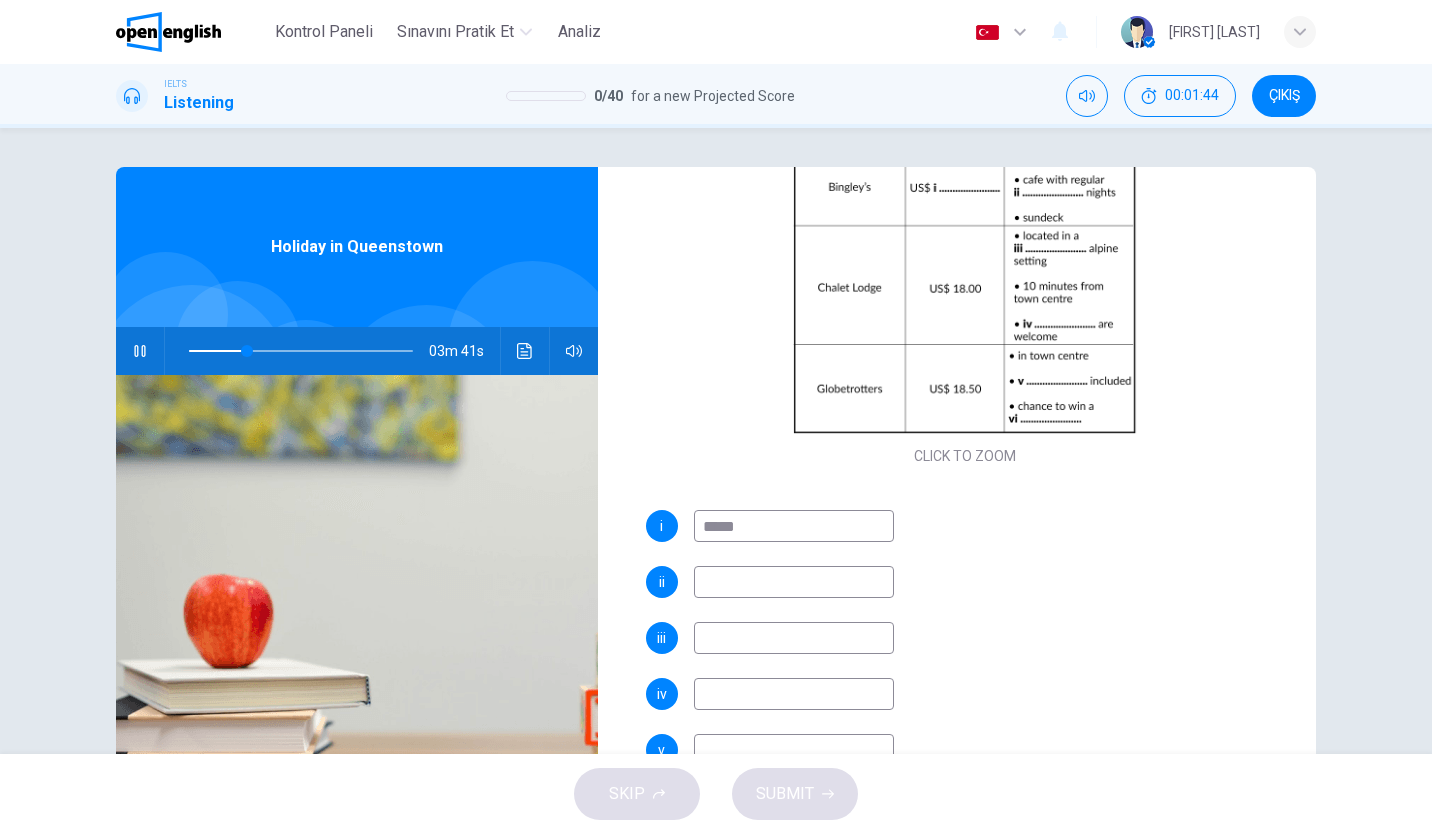 scroll, scrollTop: 258, scrollLeft: 0, axis: vertical 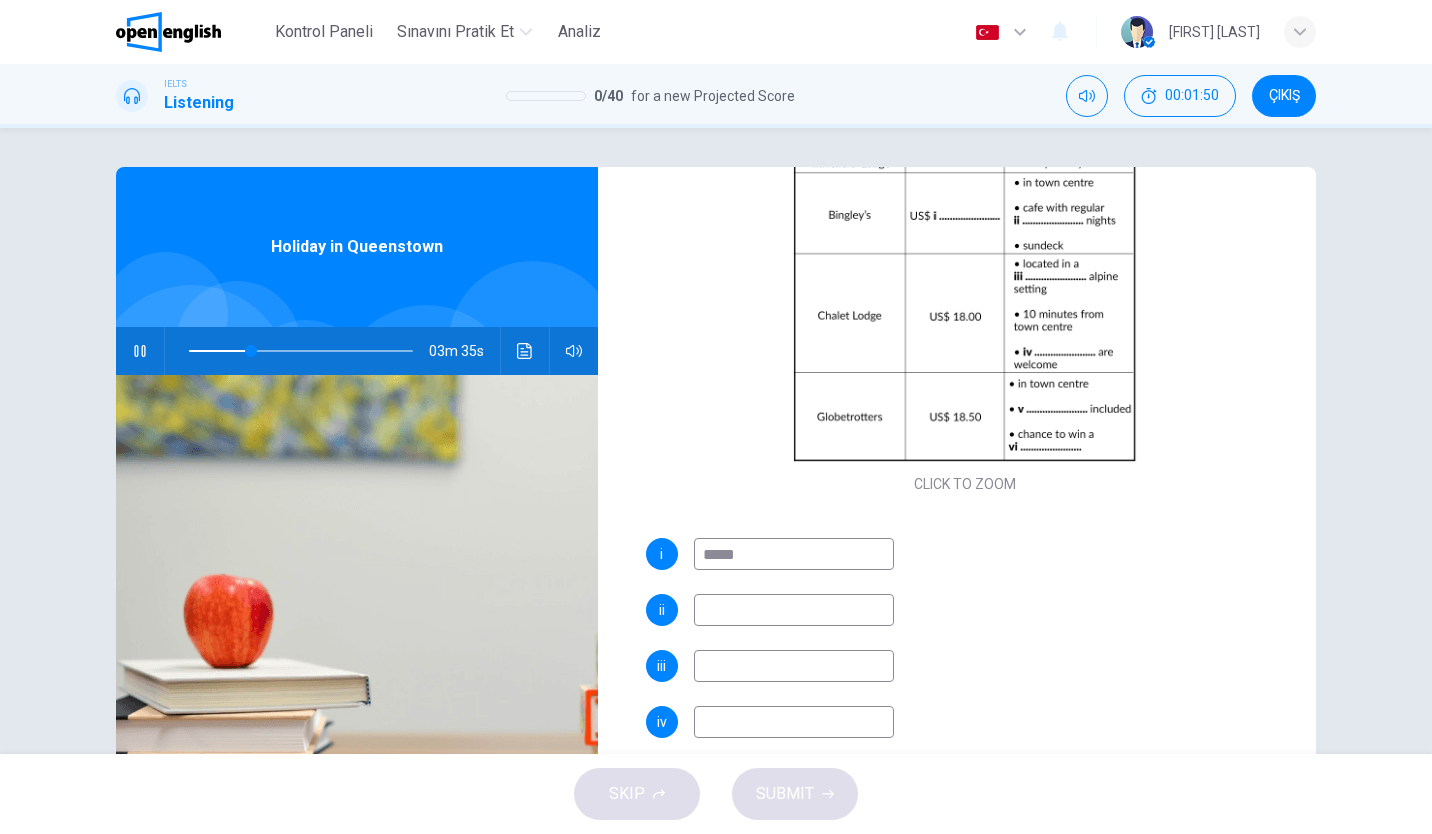 click at bounding box center [794, 610] 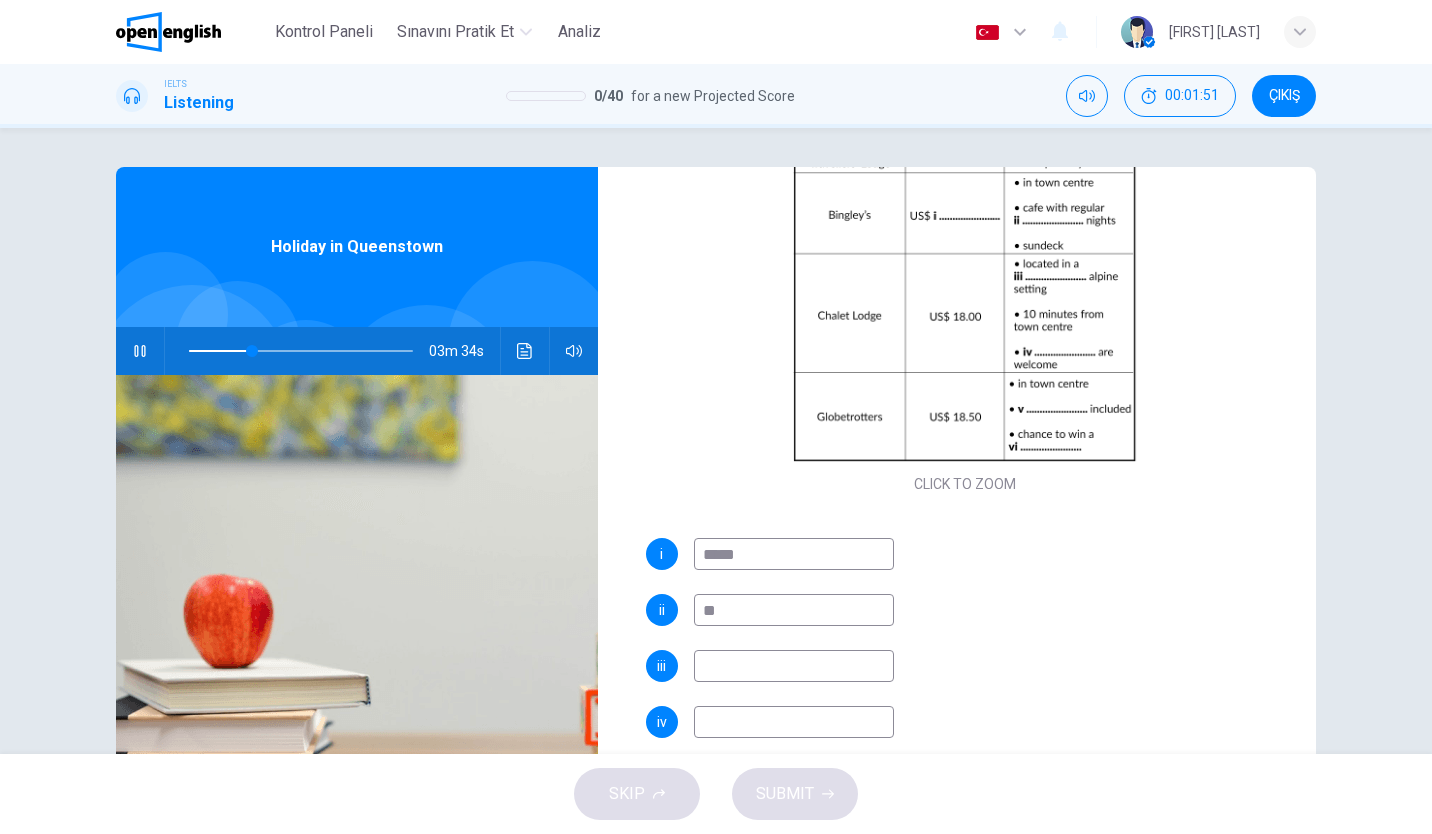 type on "***" 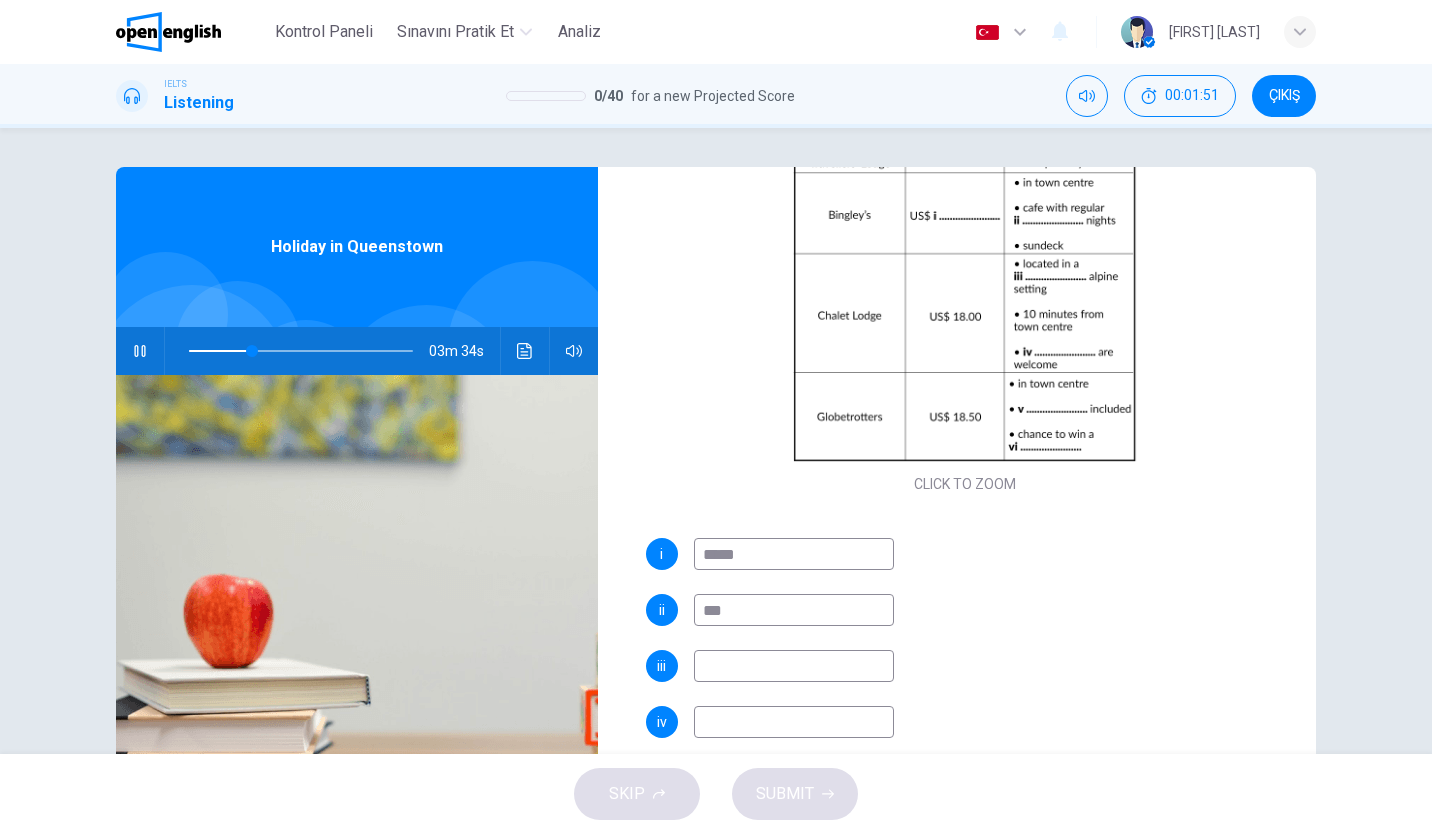 type on "**" 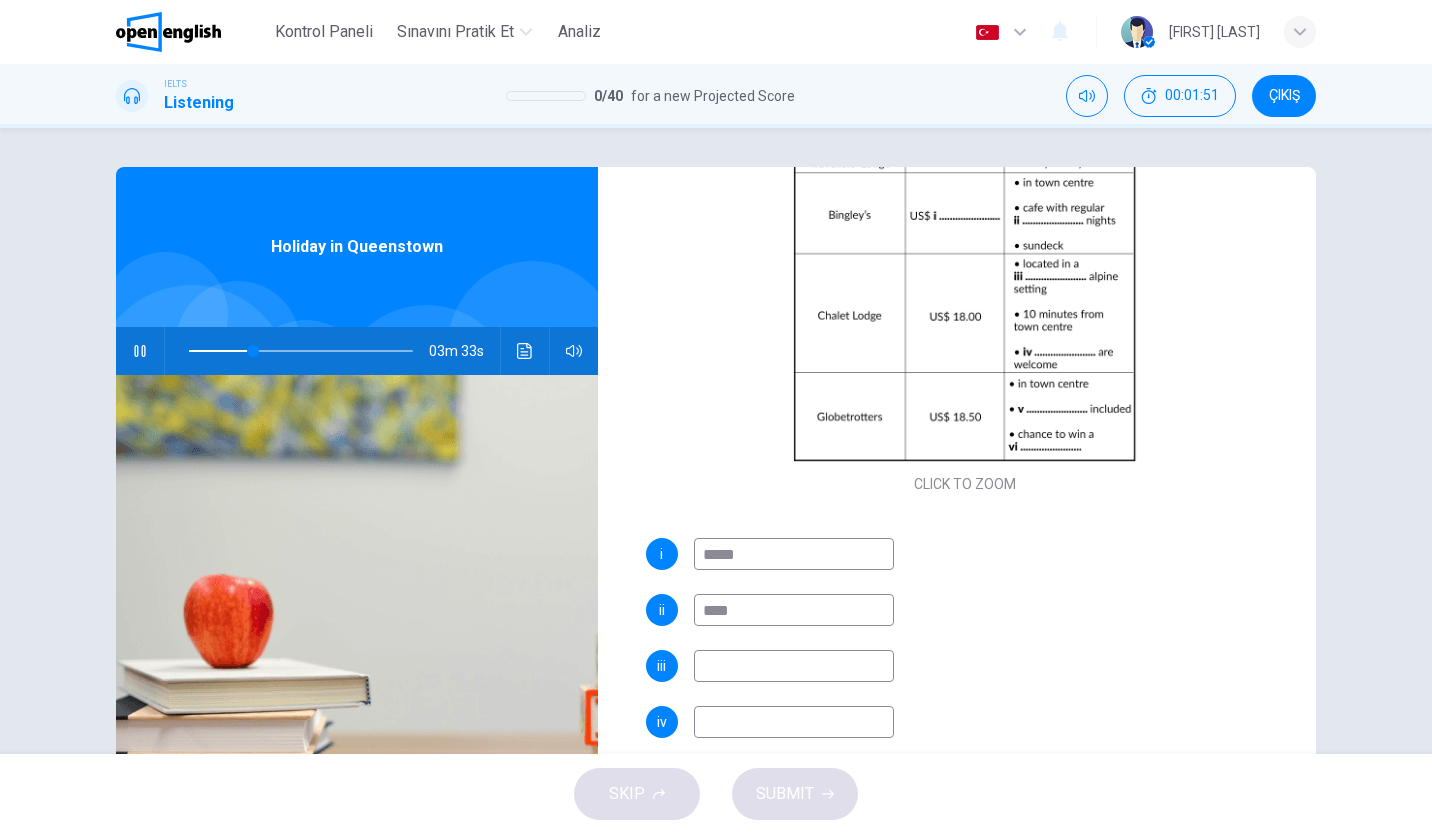 type on "*****" 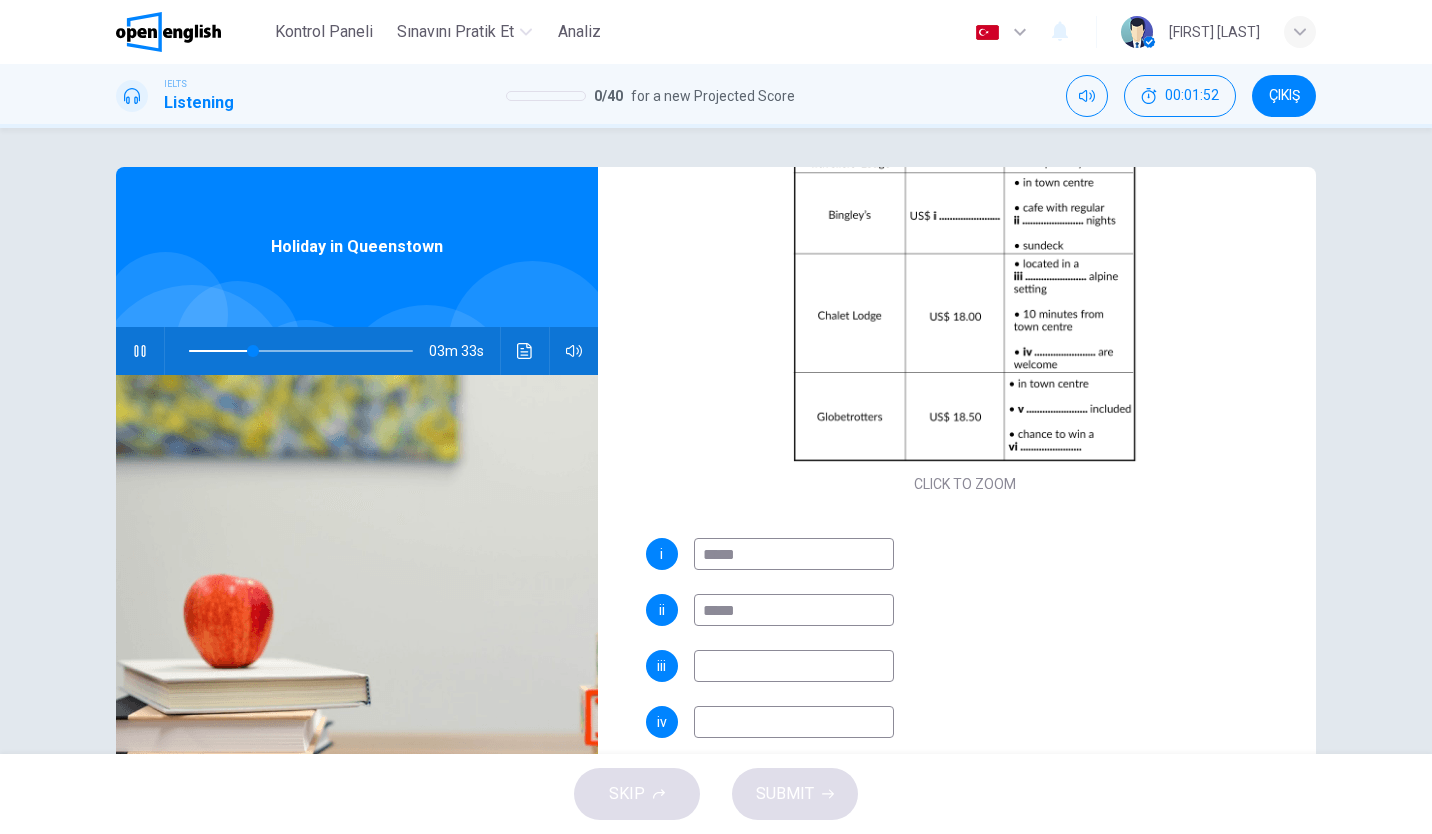 type on "**" 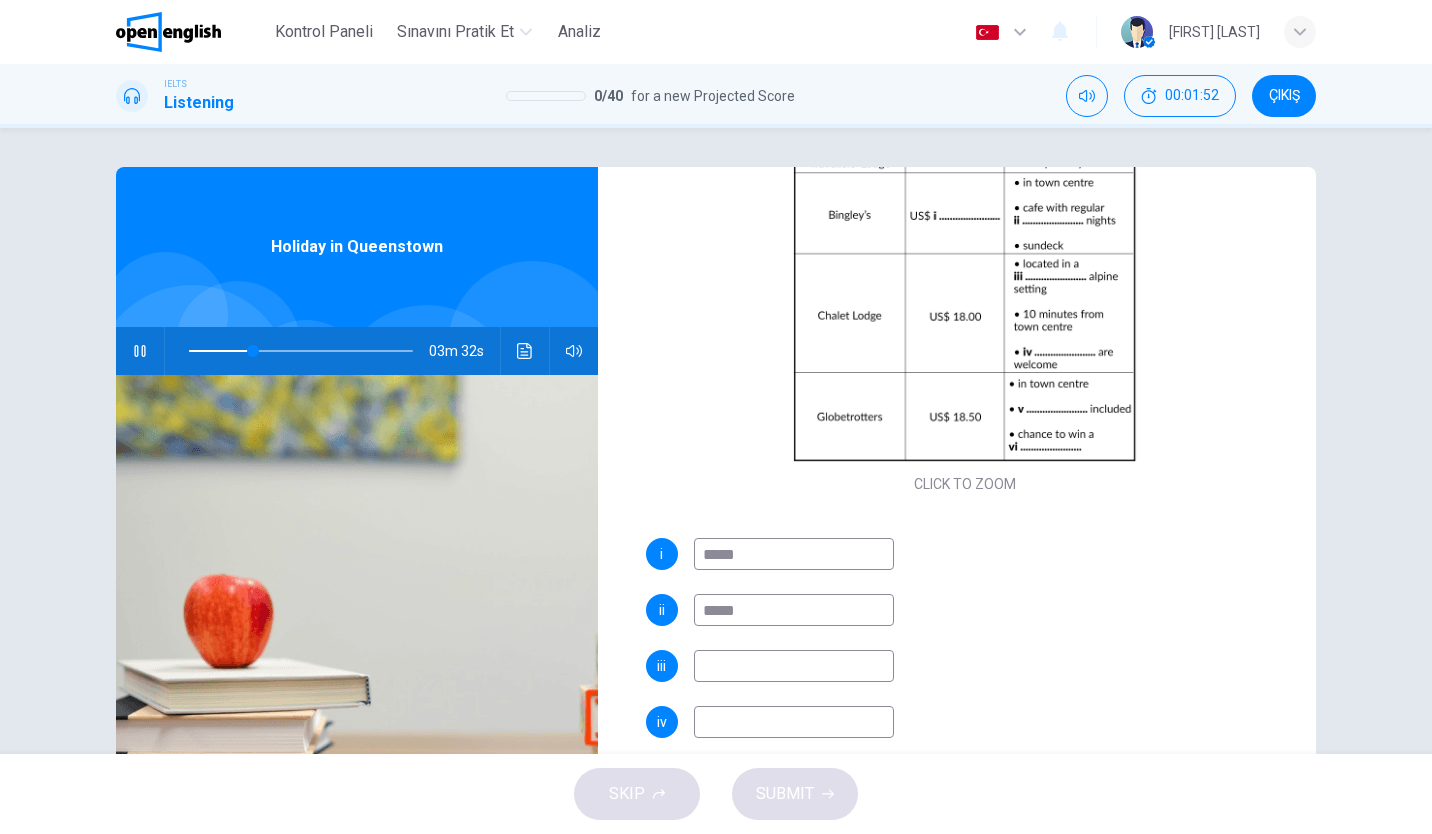 type on "*****" 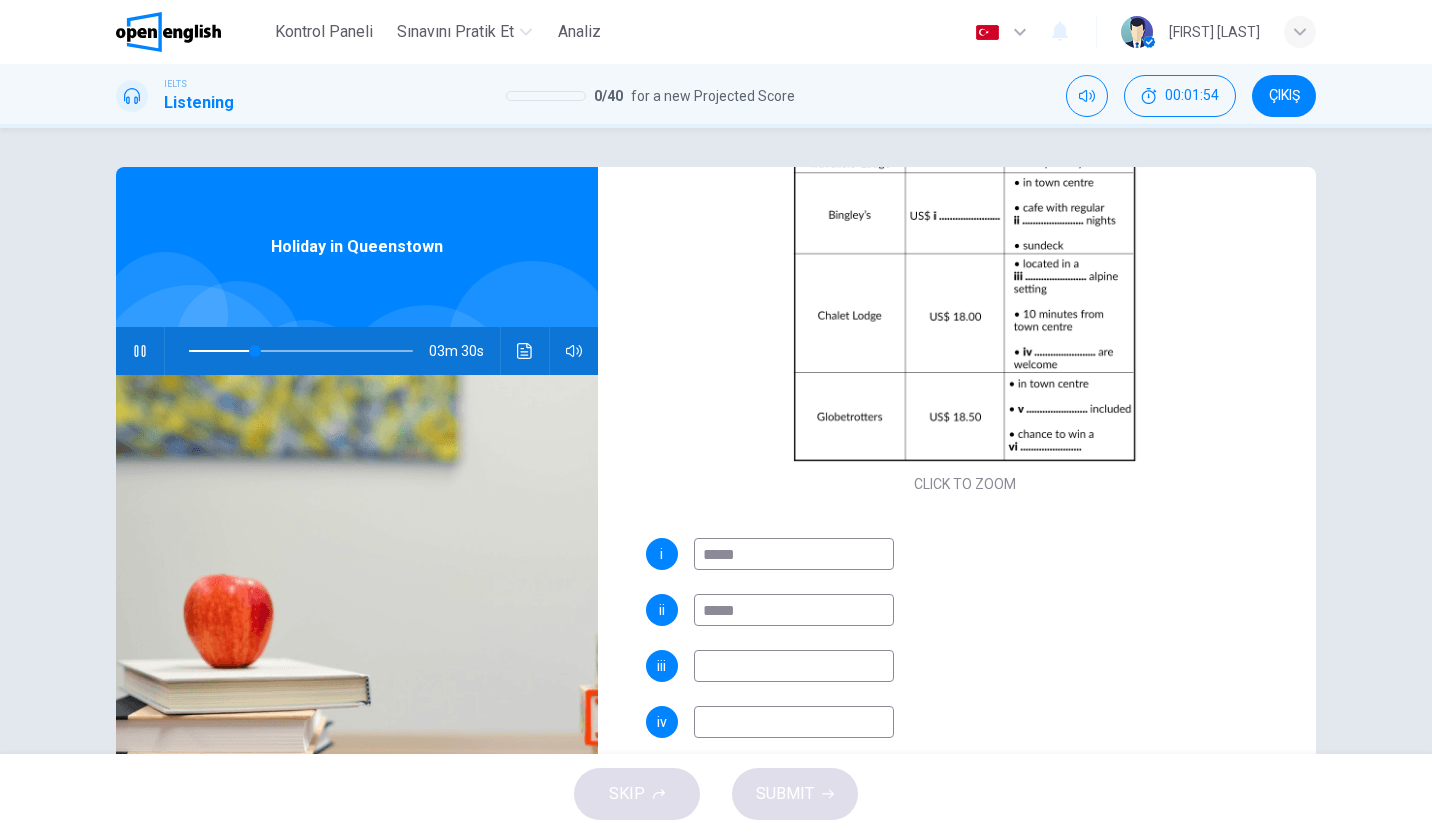 drag, startPoint x: 776, startPoint y: 665, endPoint x: 780, endPoint y: 607, distance: 58.137768 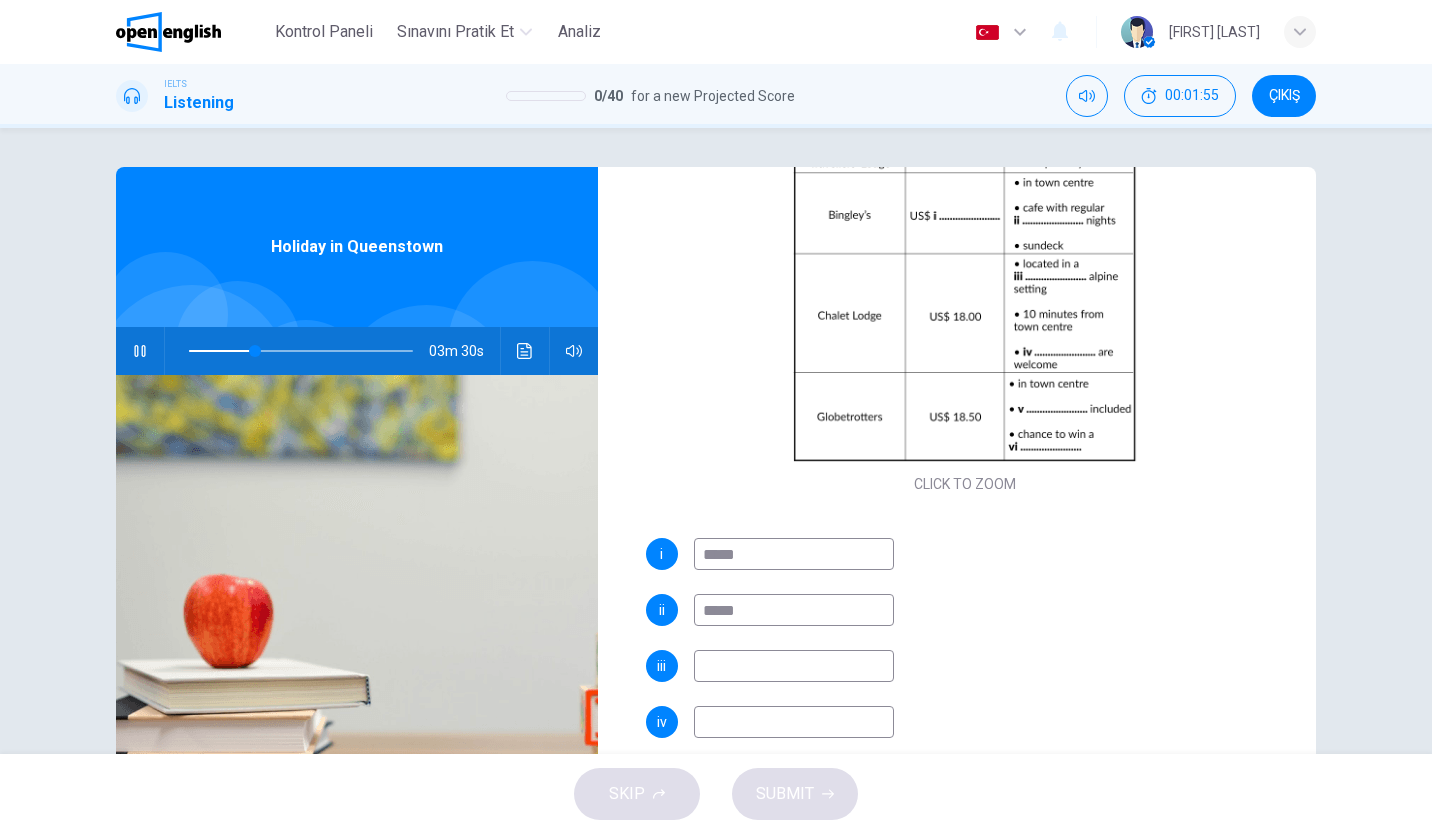click on "*****" at bounding box center (794, 610) 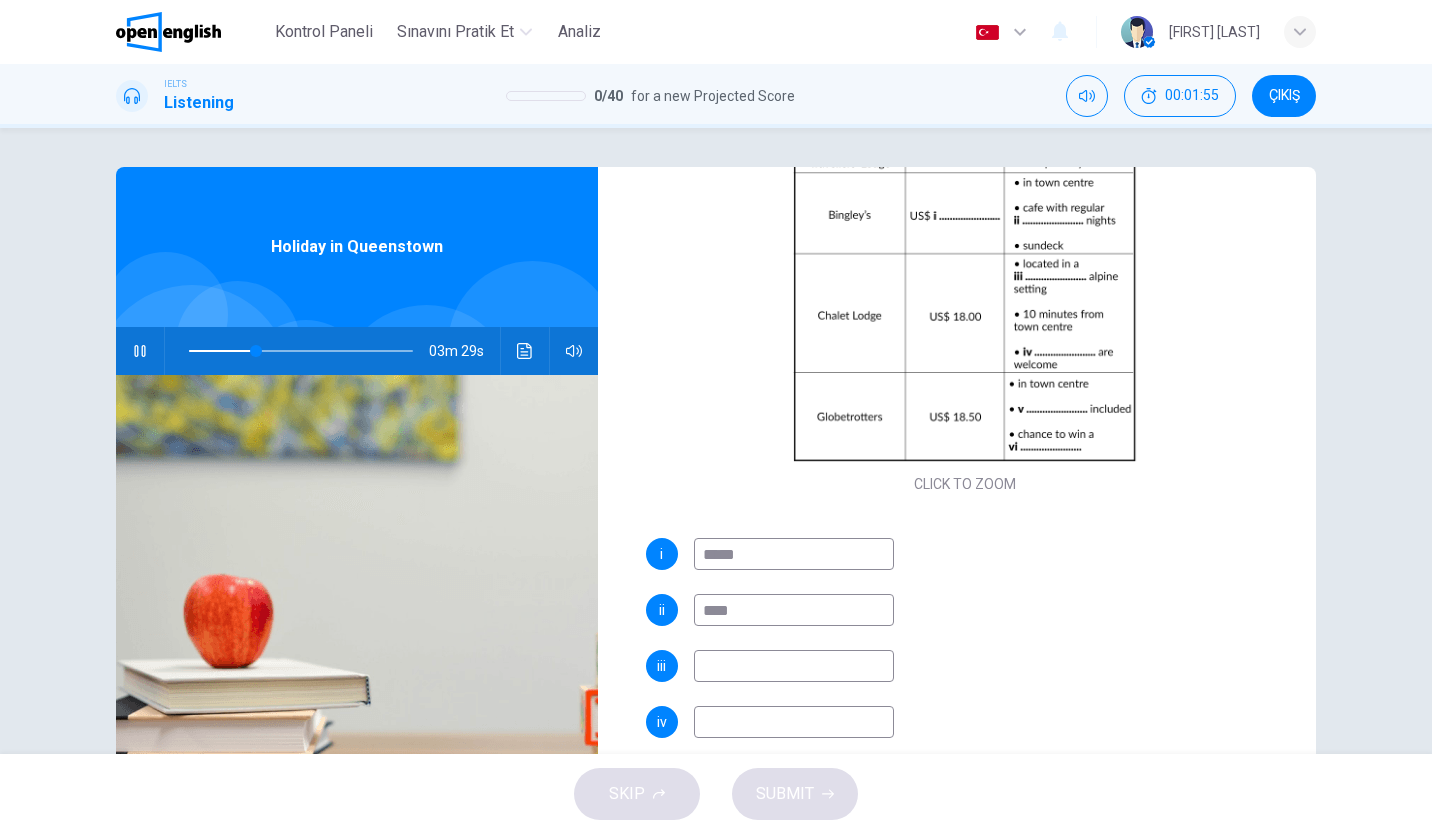 type on "*****" 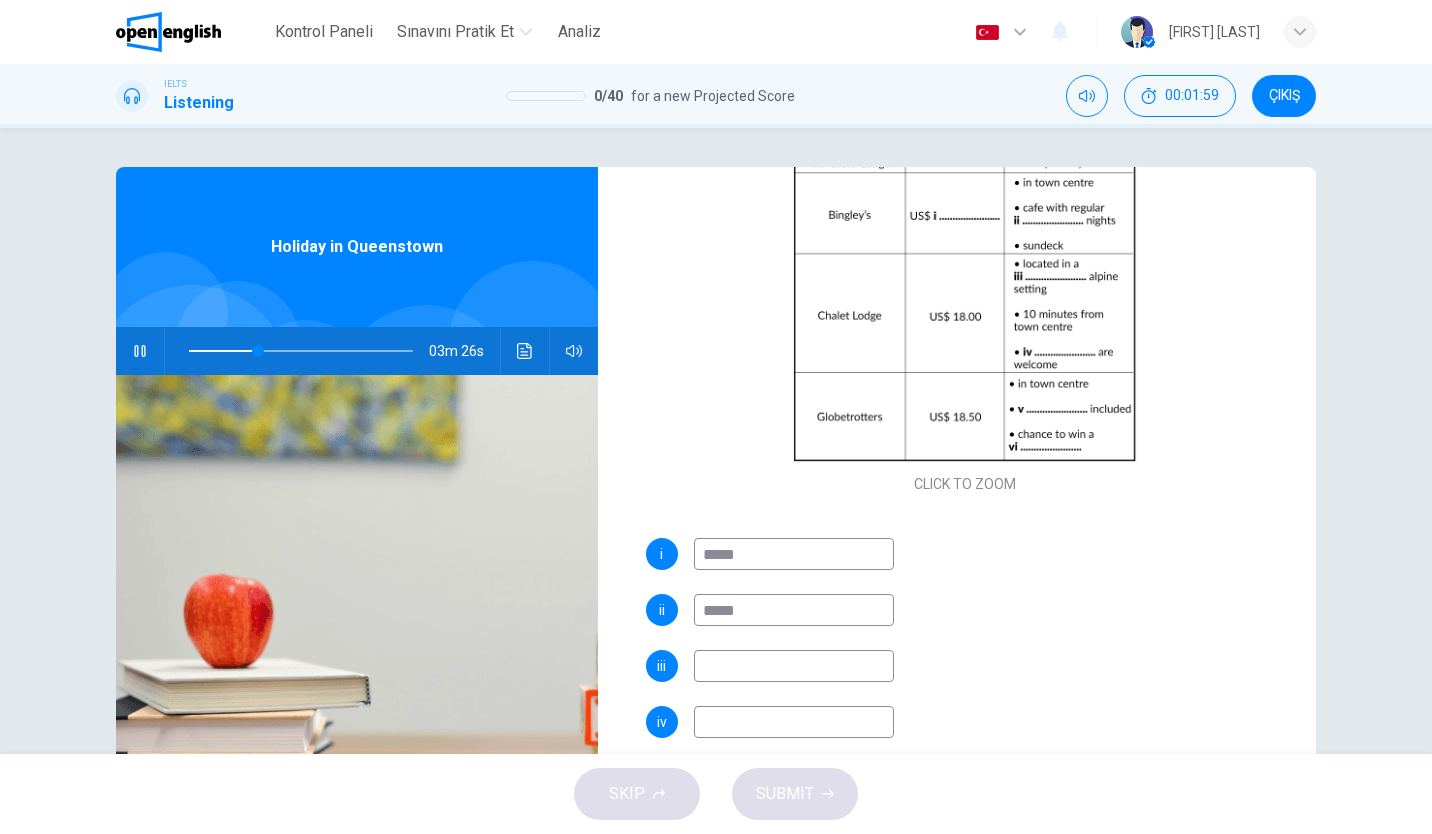 type on "**" 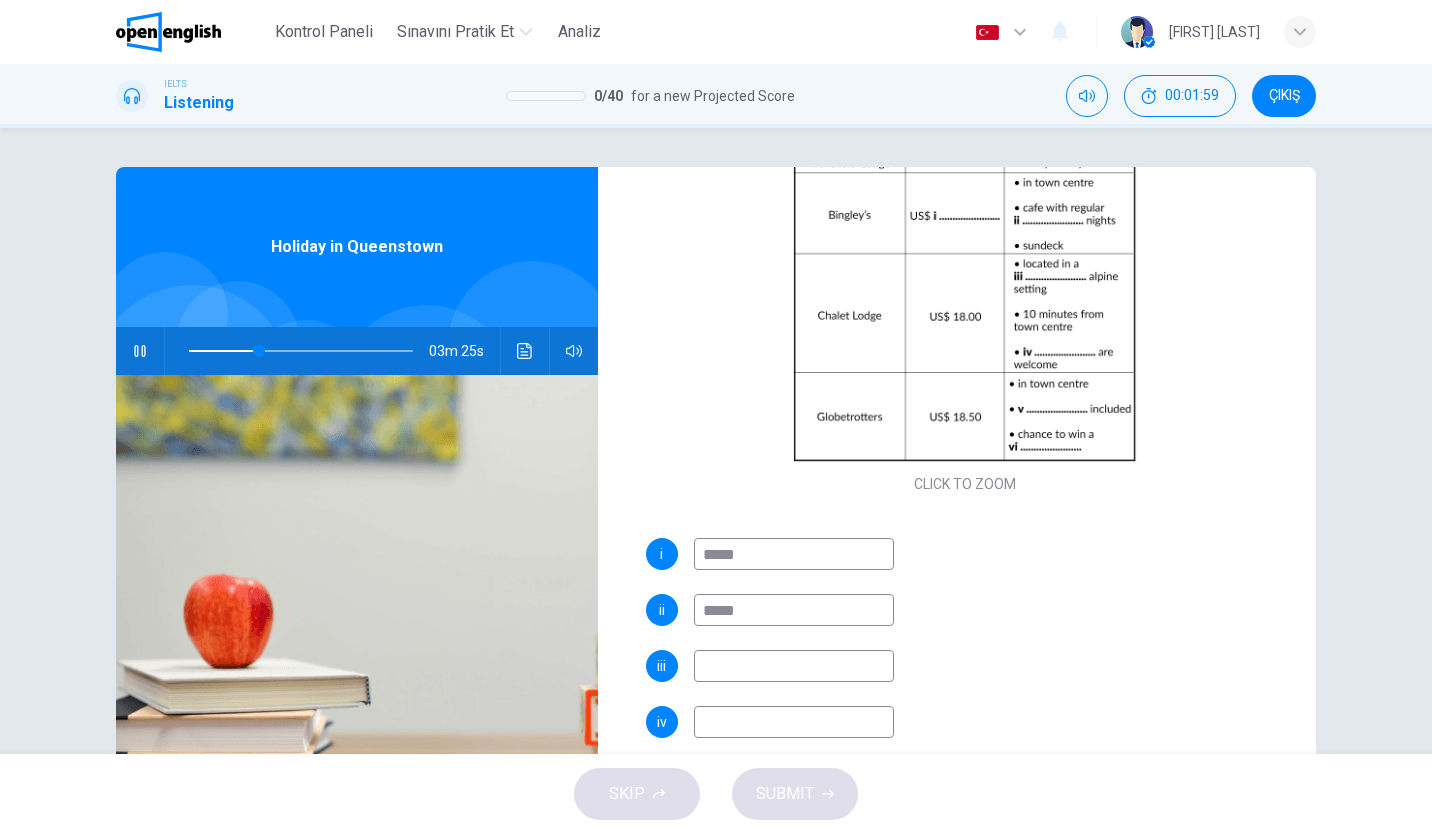 type on "*****" 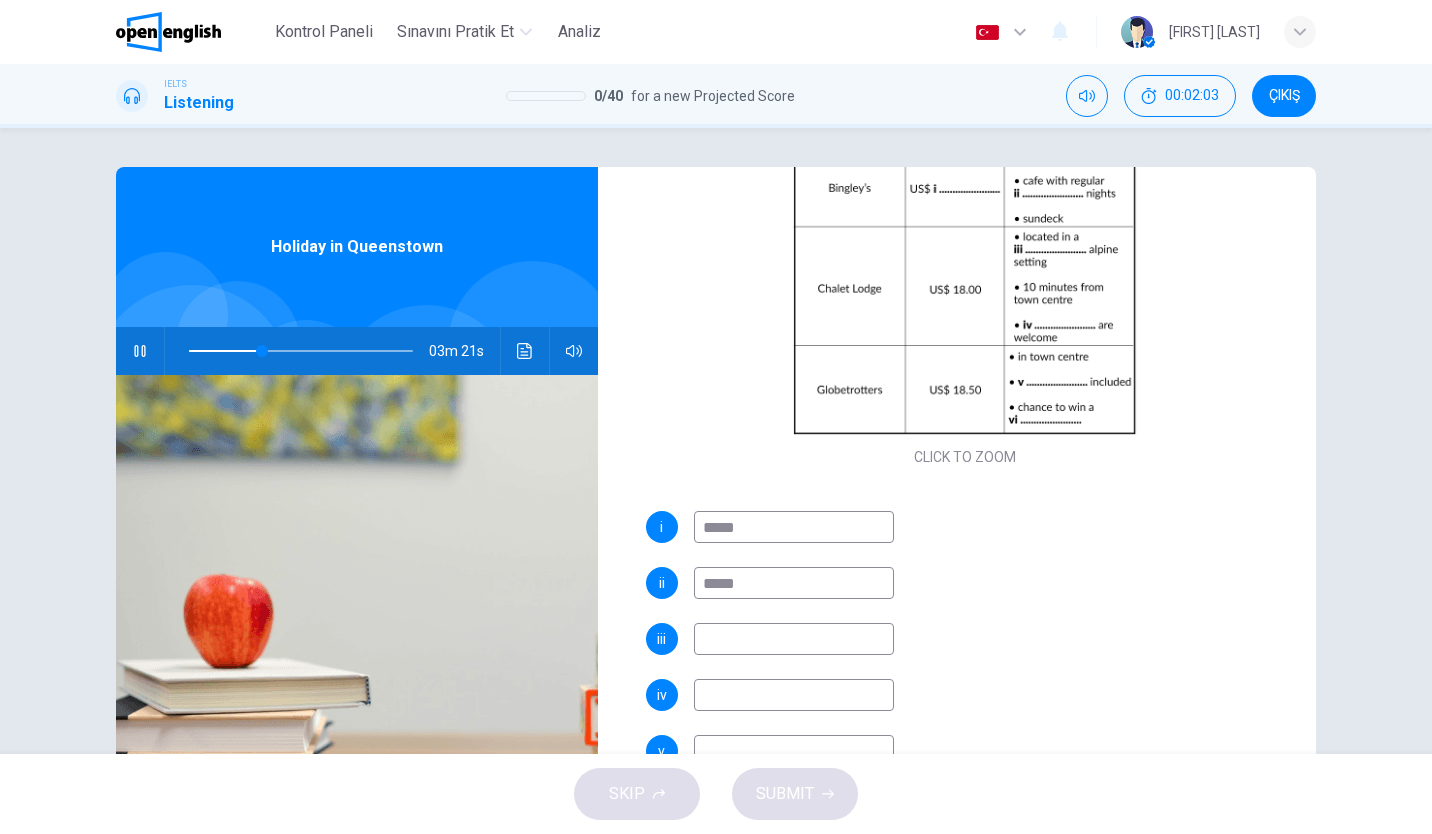 scroll, scrollTop: 286, scrollLeft: 0, axis: vertical 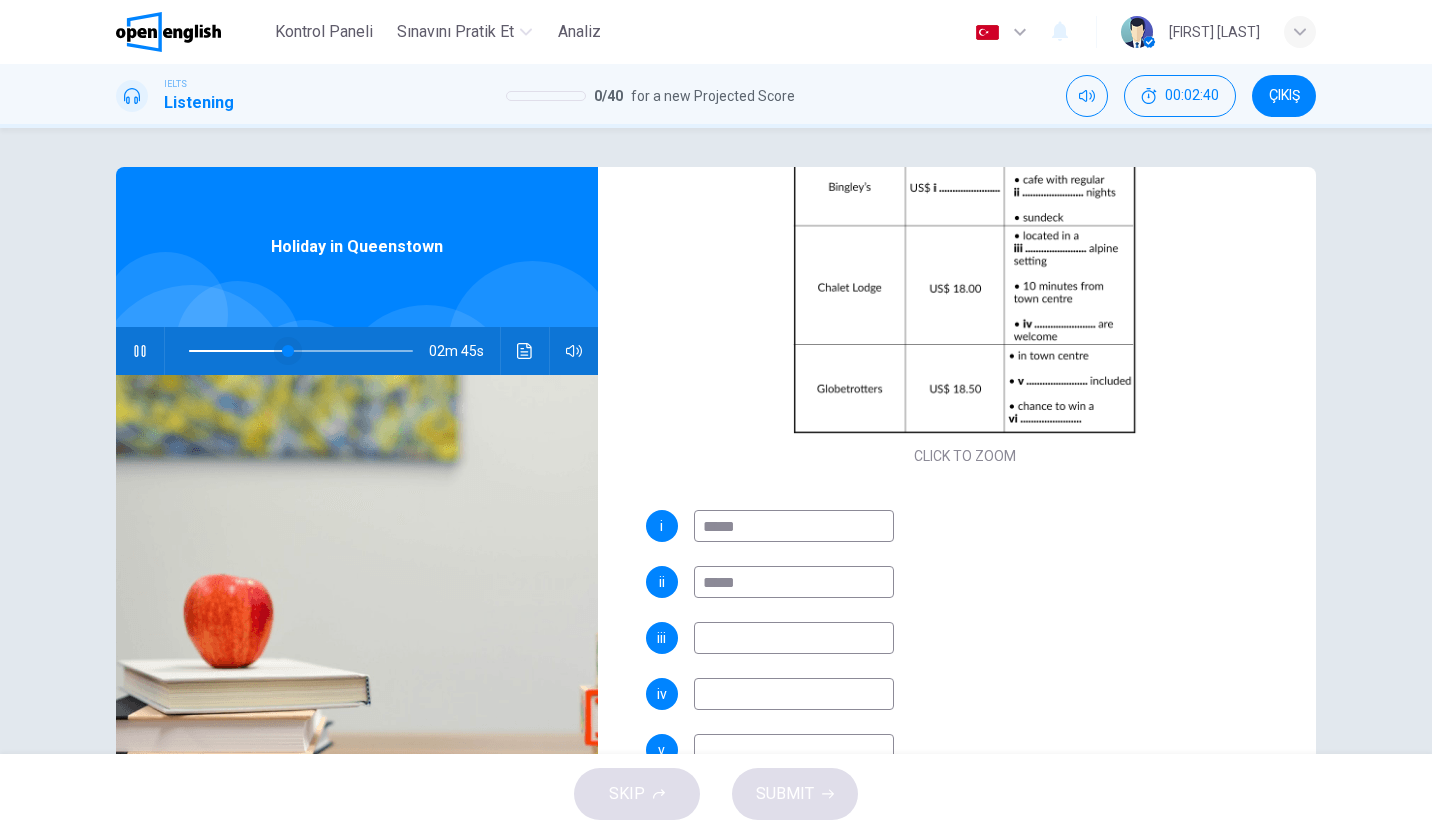 click at bounding box center [288, 351] 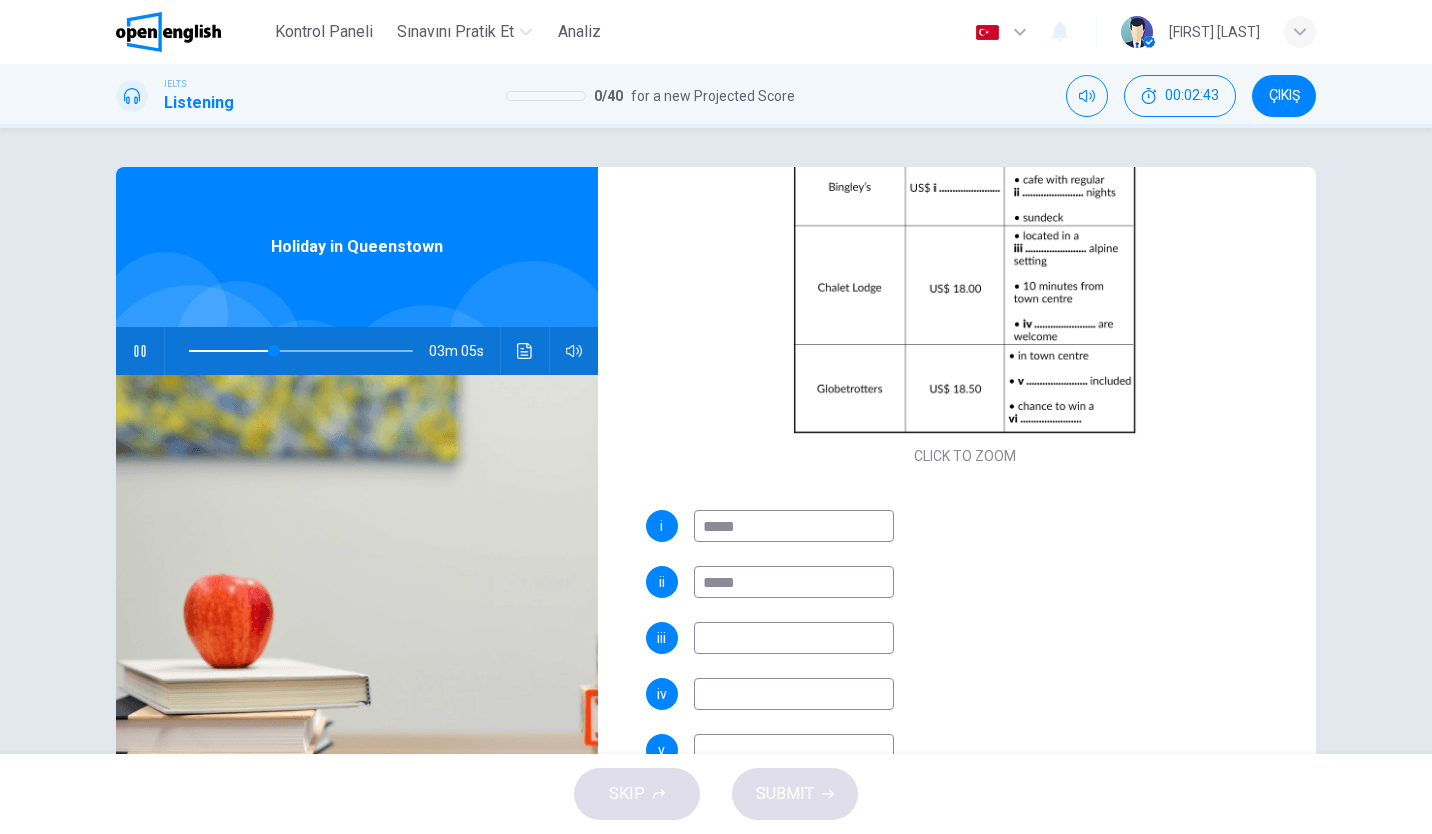 click at bounding box center (794, 638) 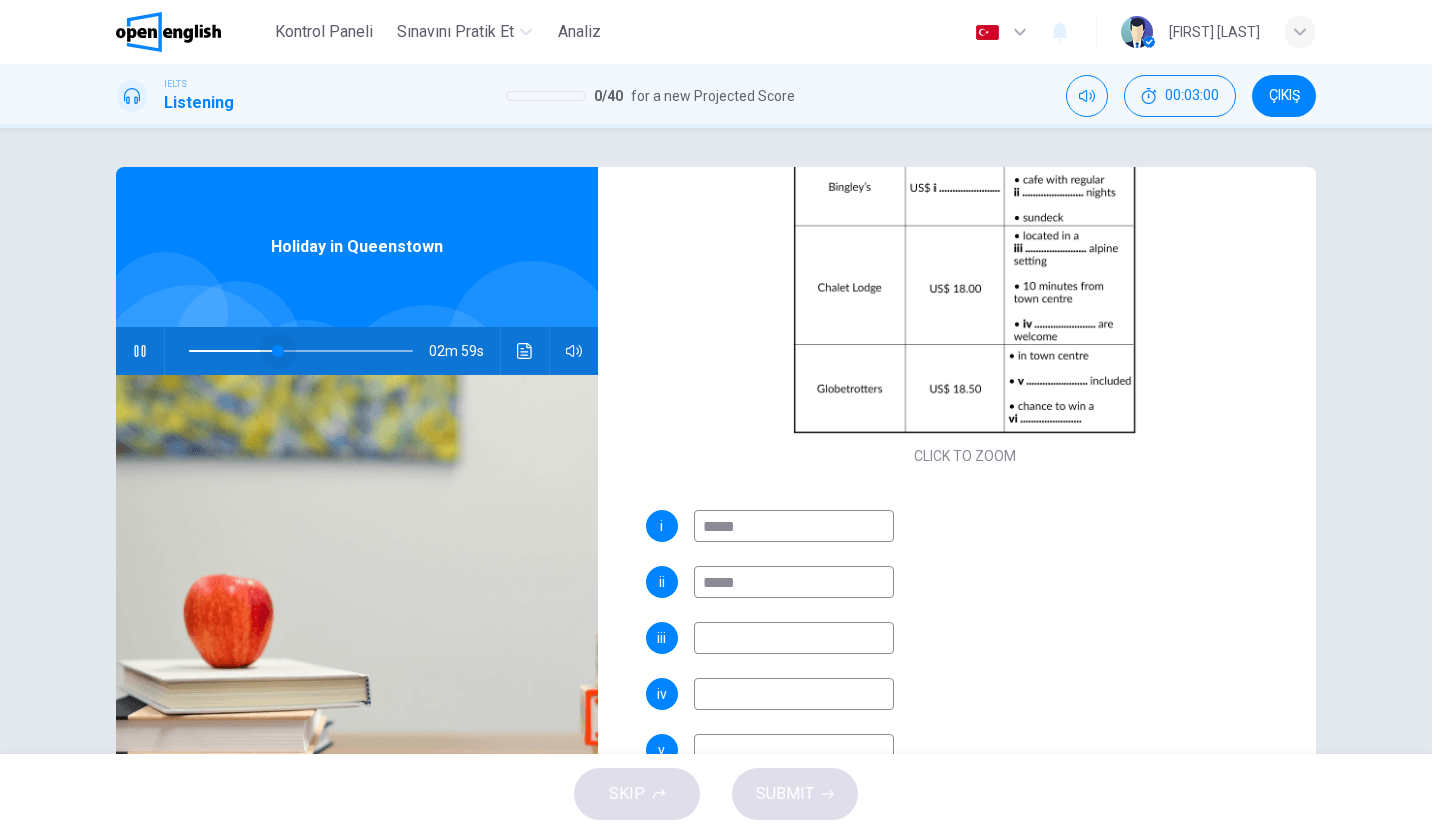 click at bounding box center [278, 351] 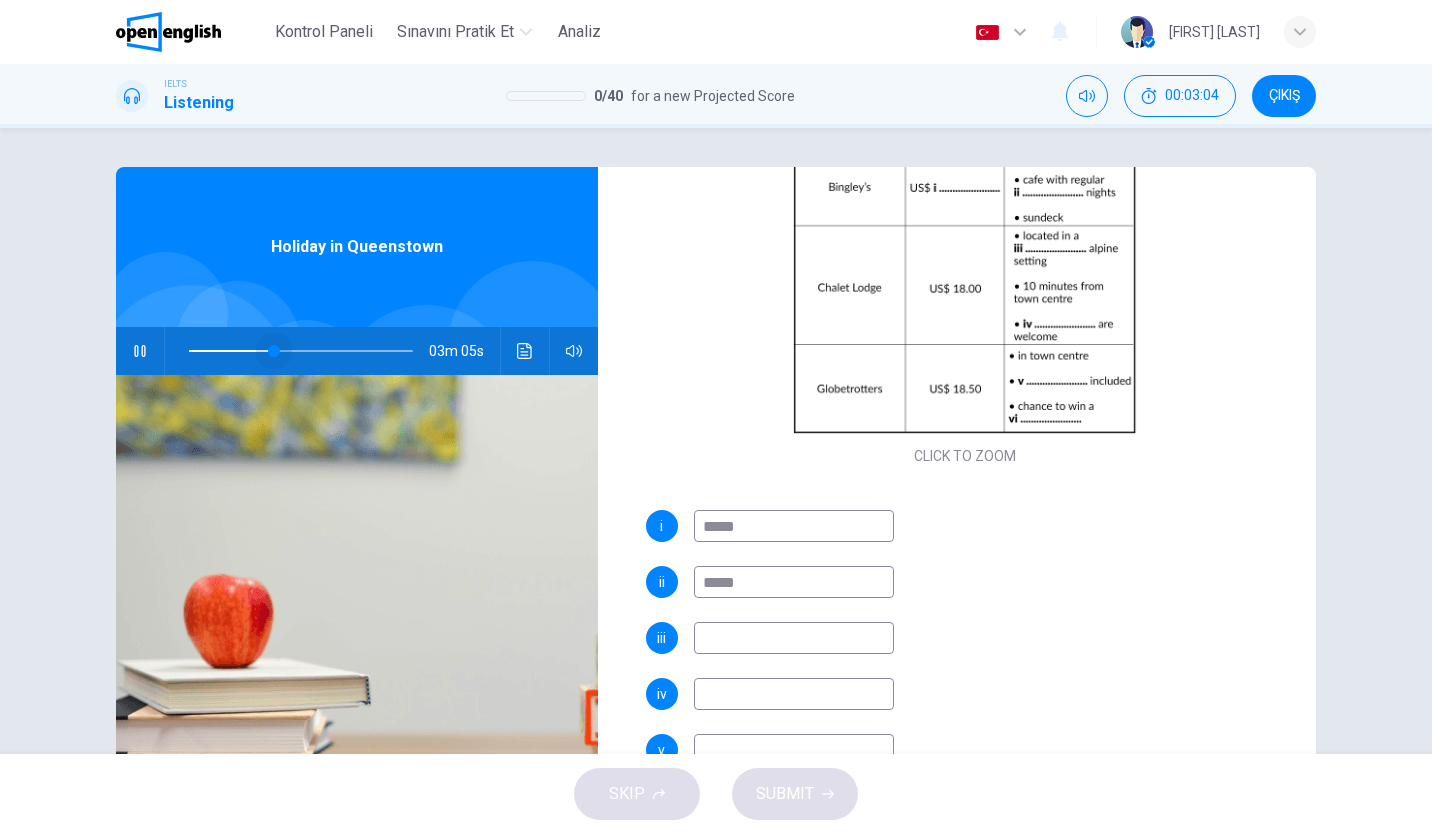 click at bounding box center (274, 351) 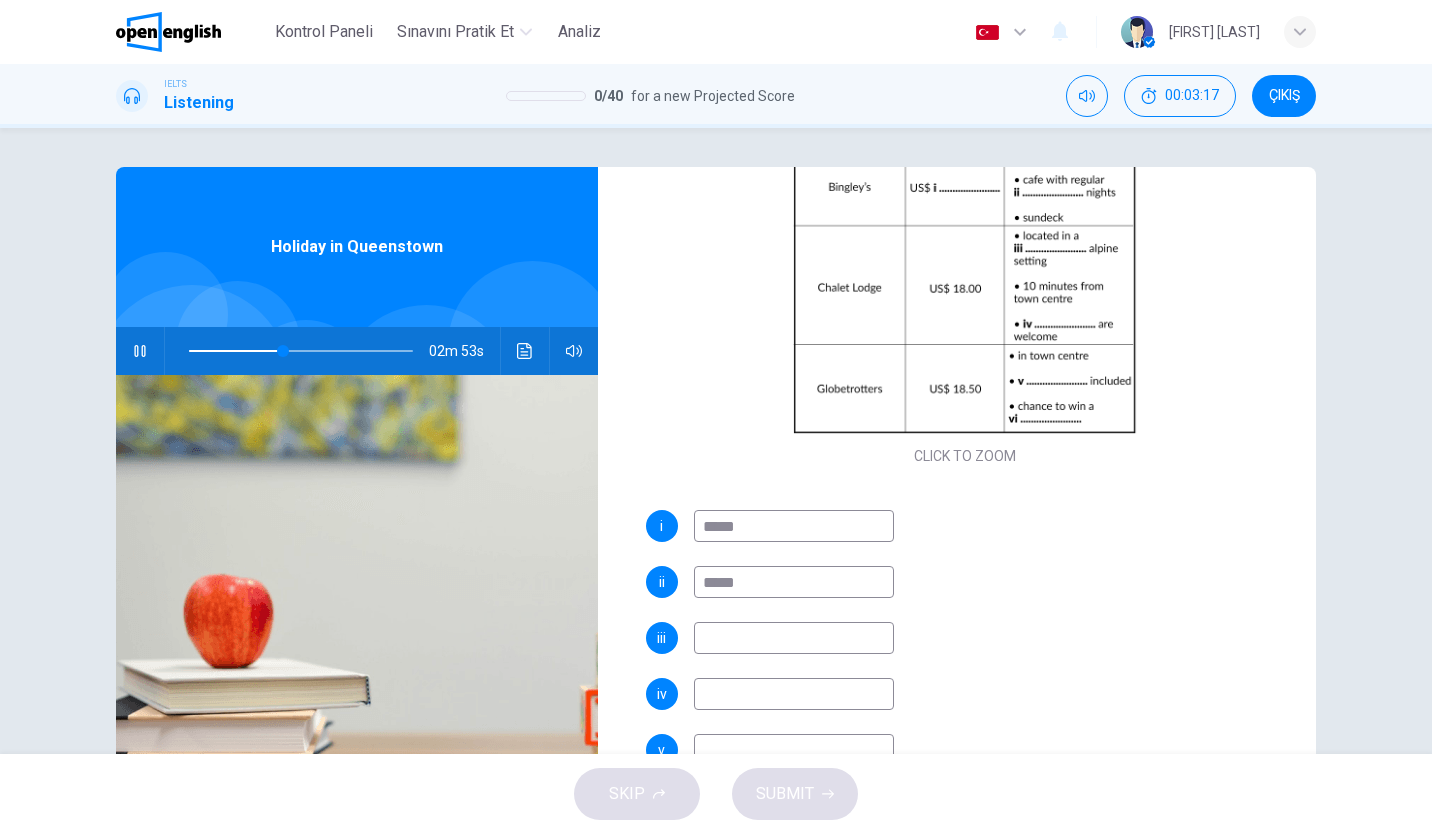 click at bounding box center [794, 638] 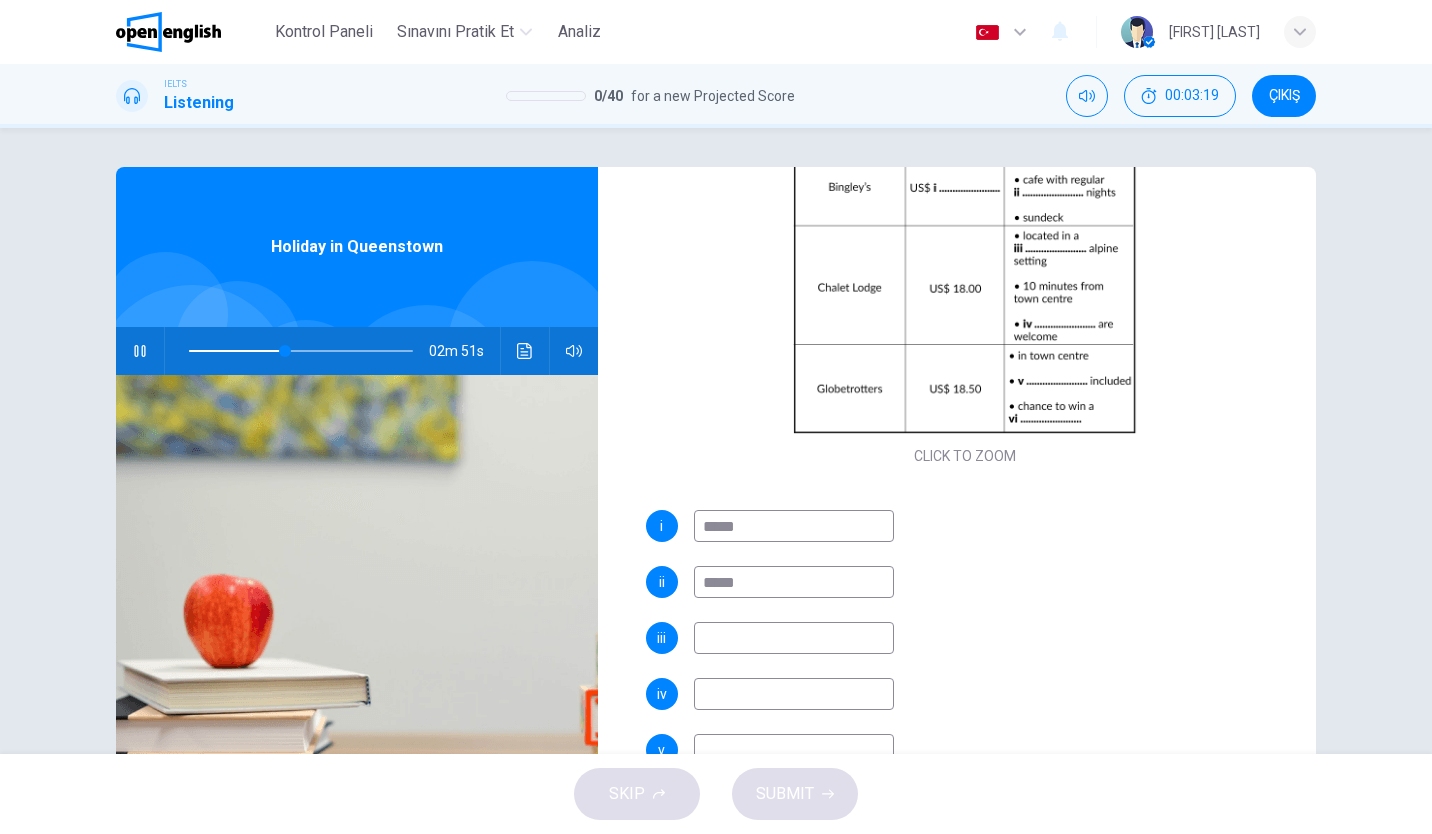type on "**" 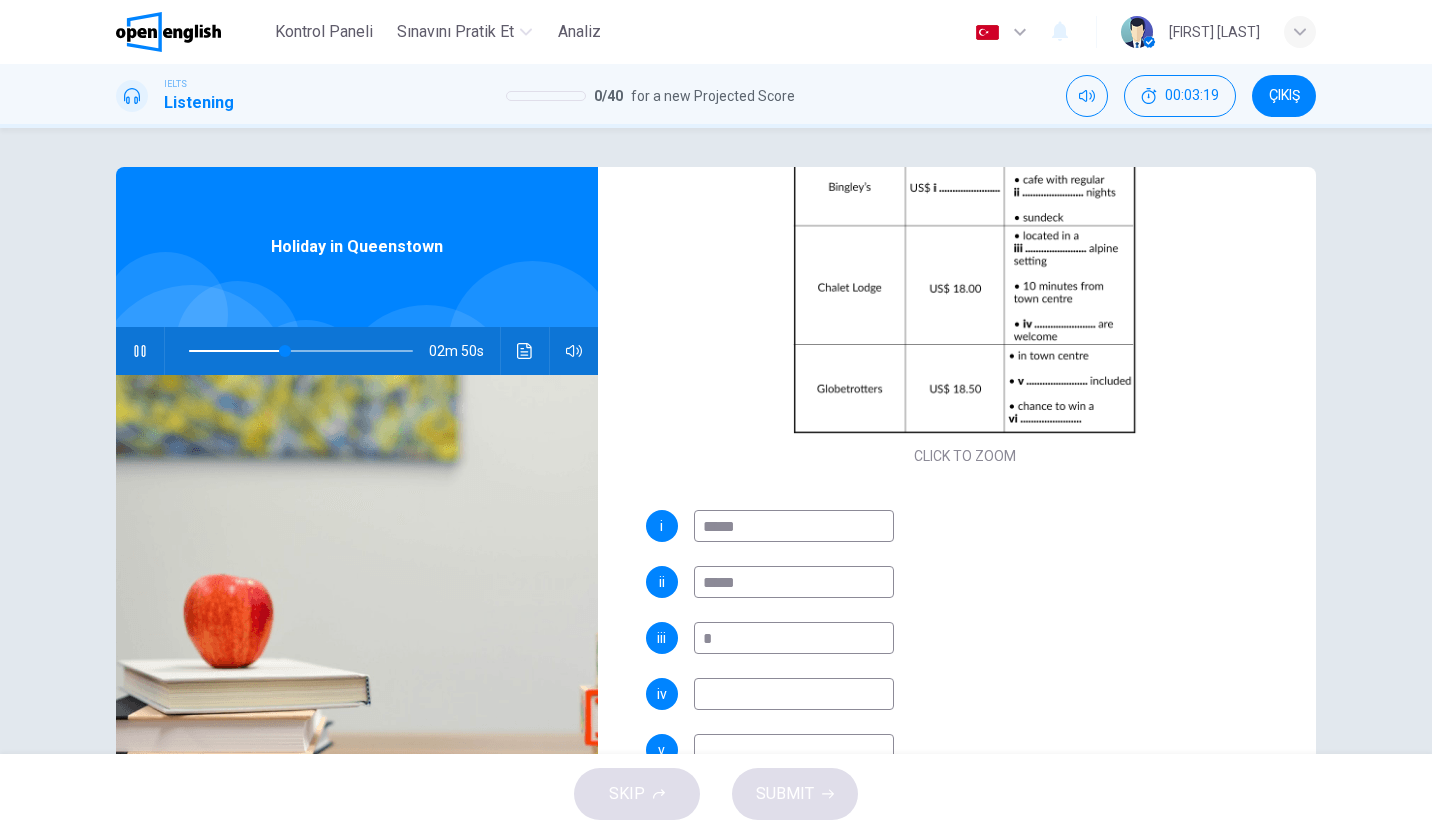 type on "**" 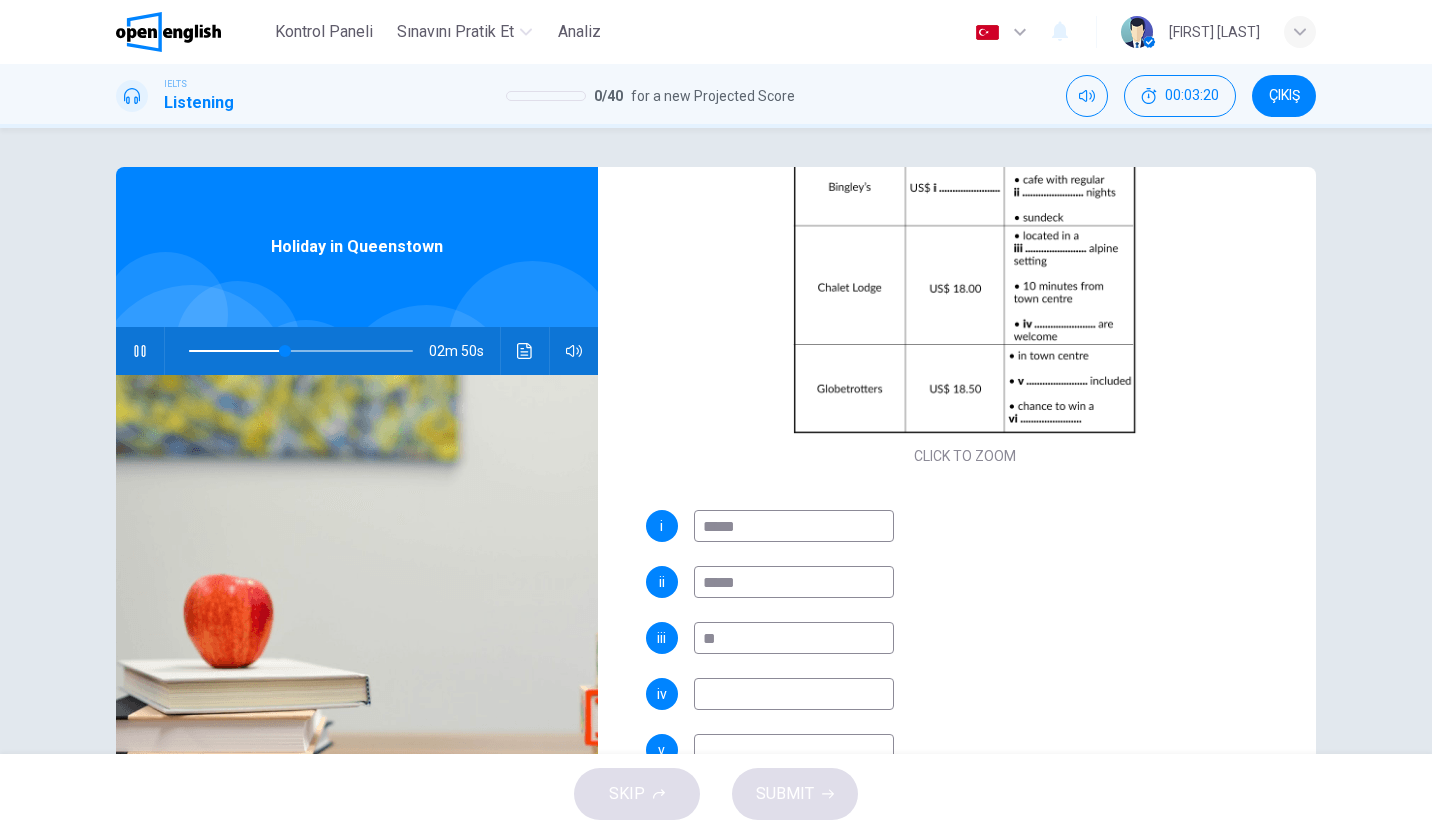 type on "**" 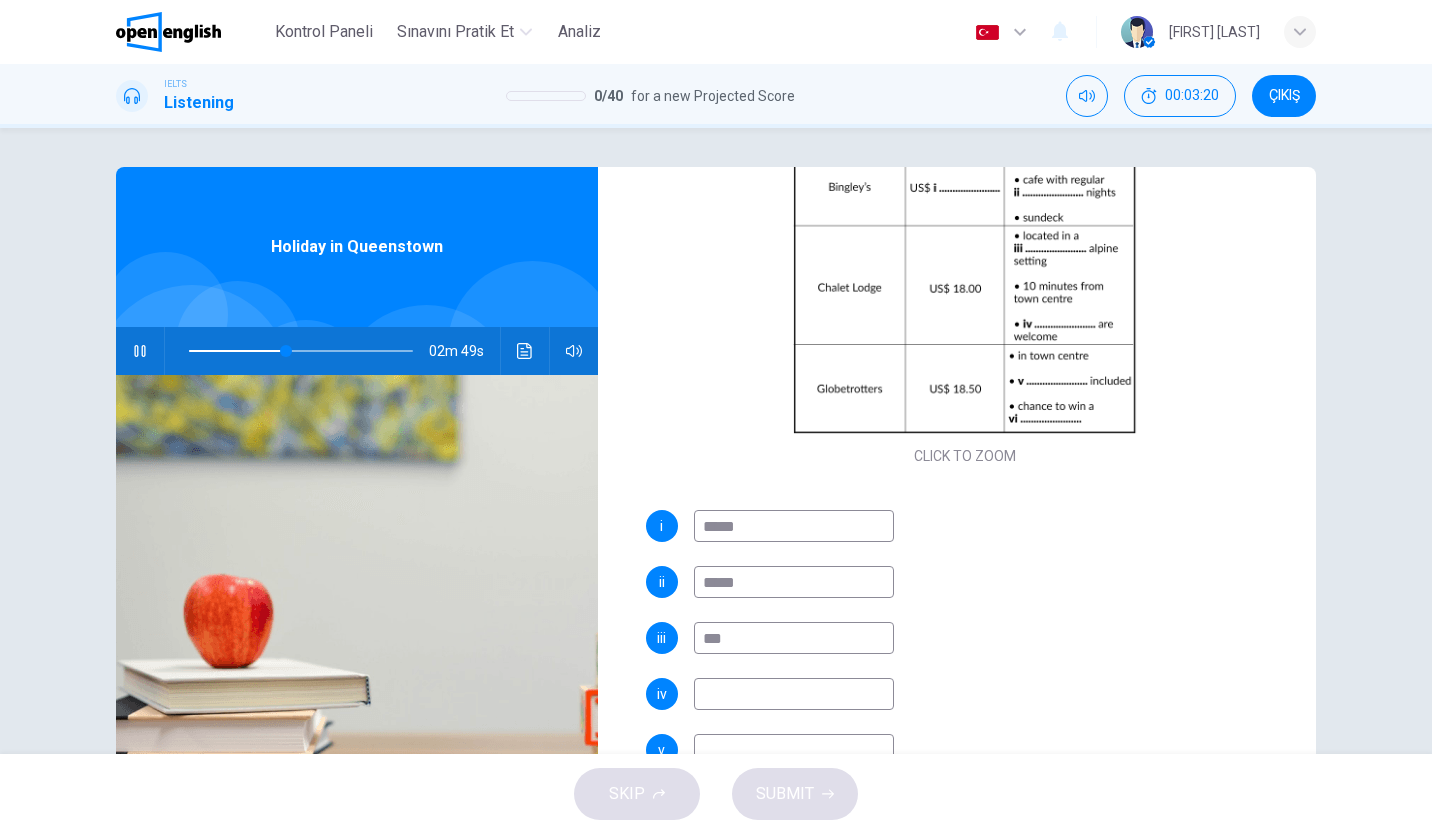 type on "**" 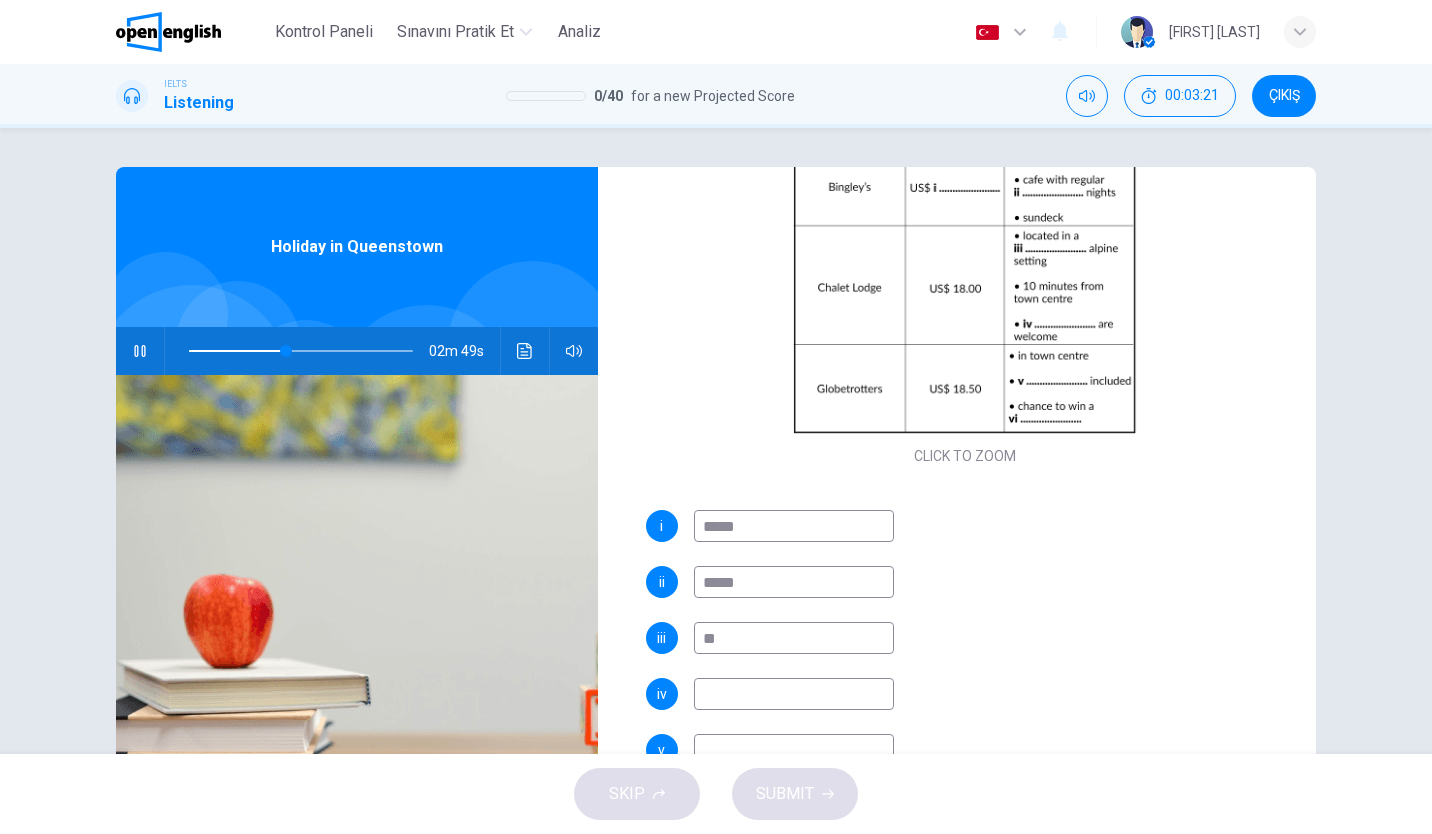 type on "**" 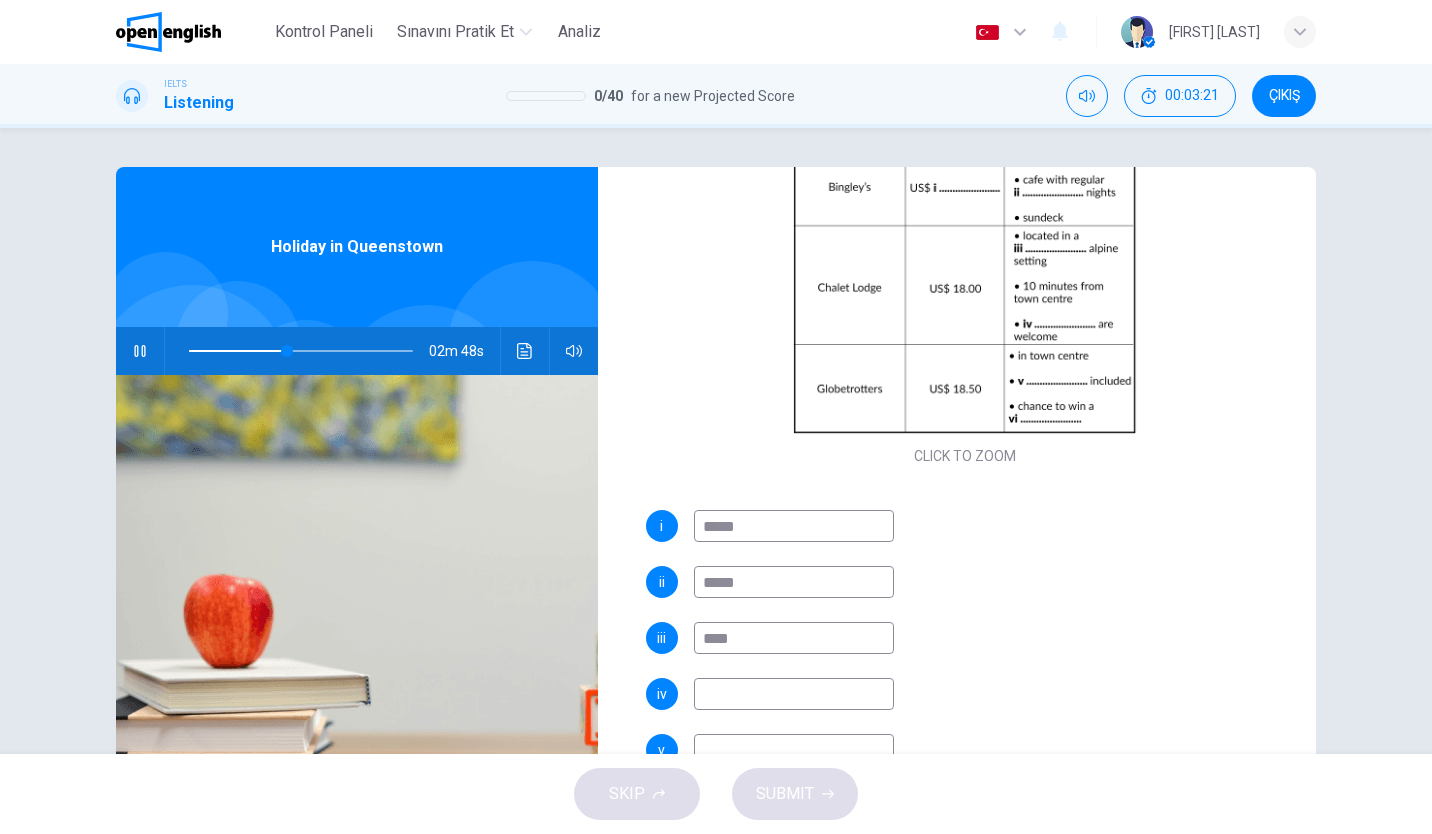 type on "*****" 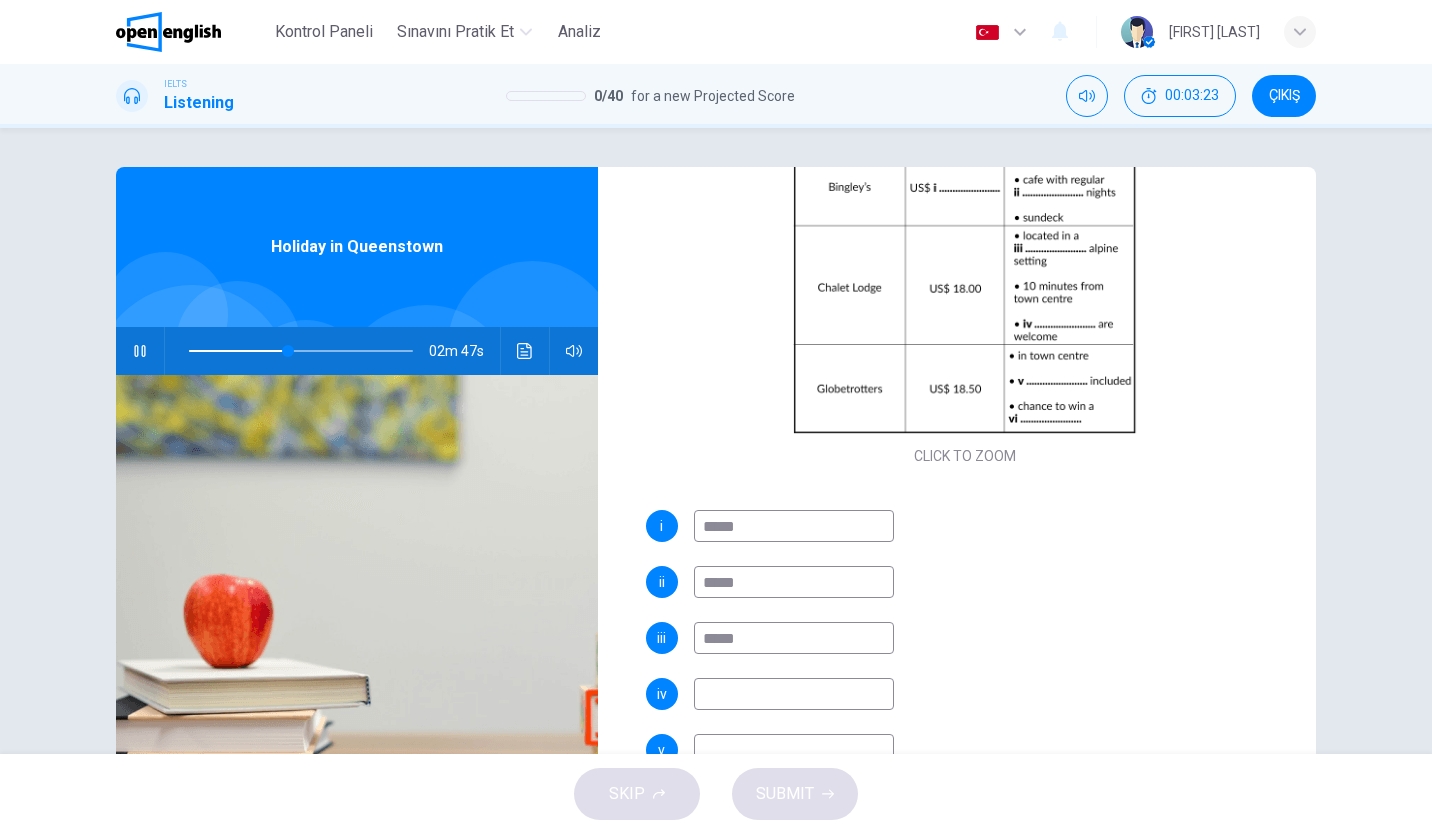 type on "**" 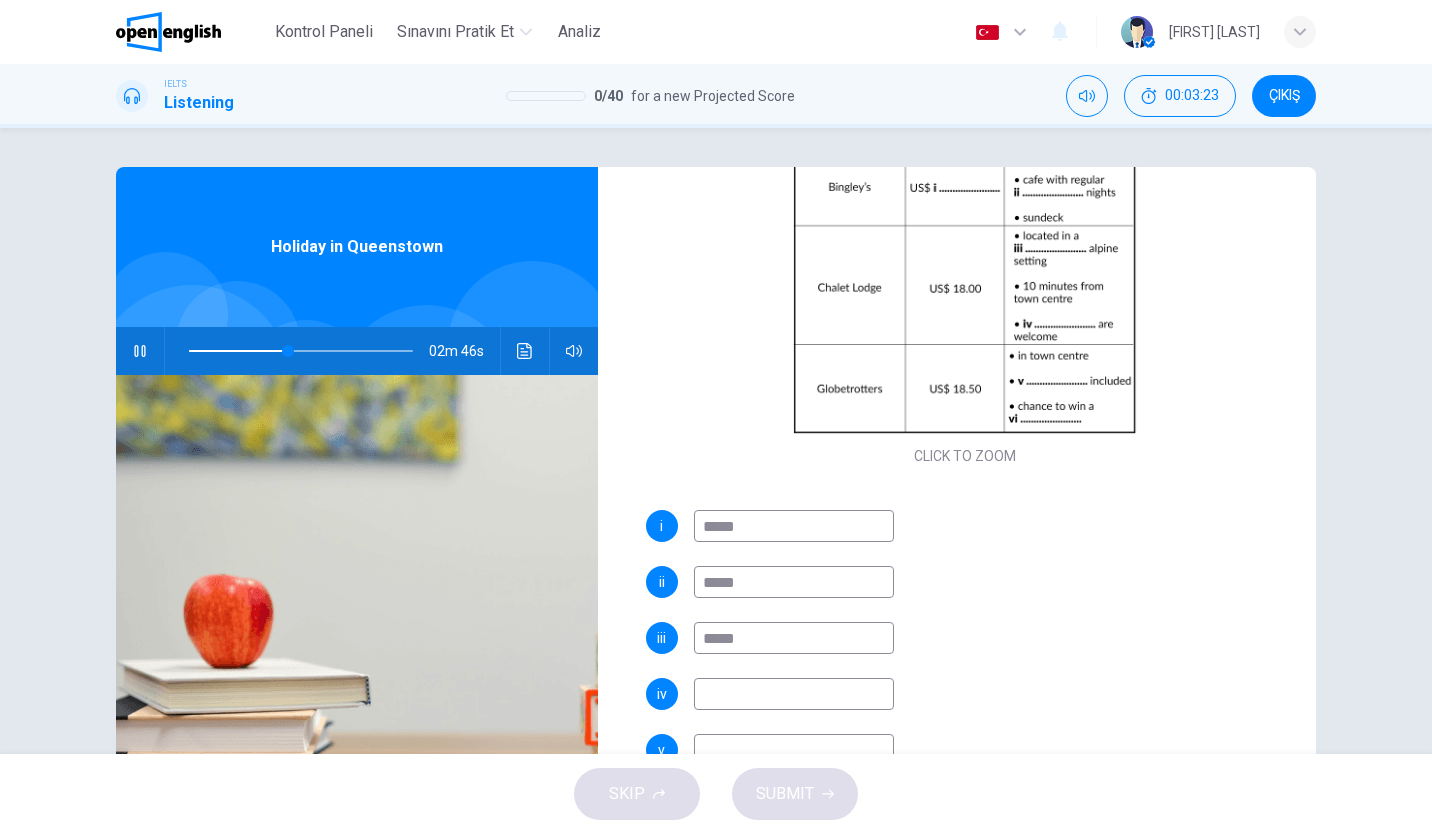 type on "******" 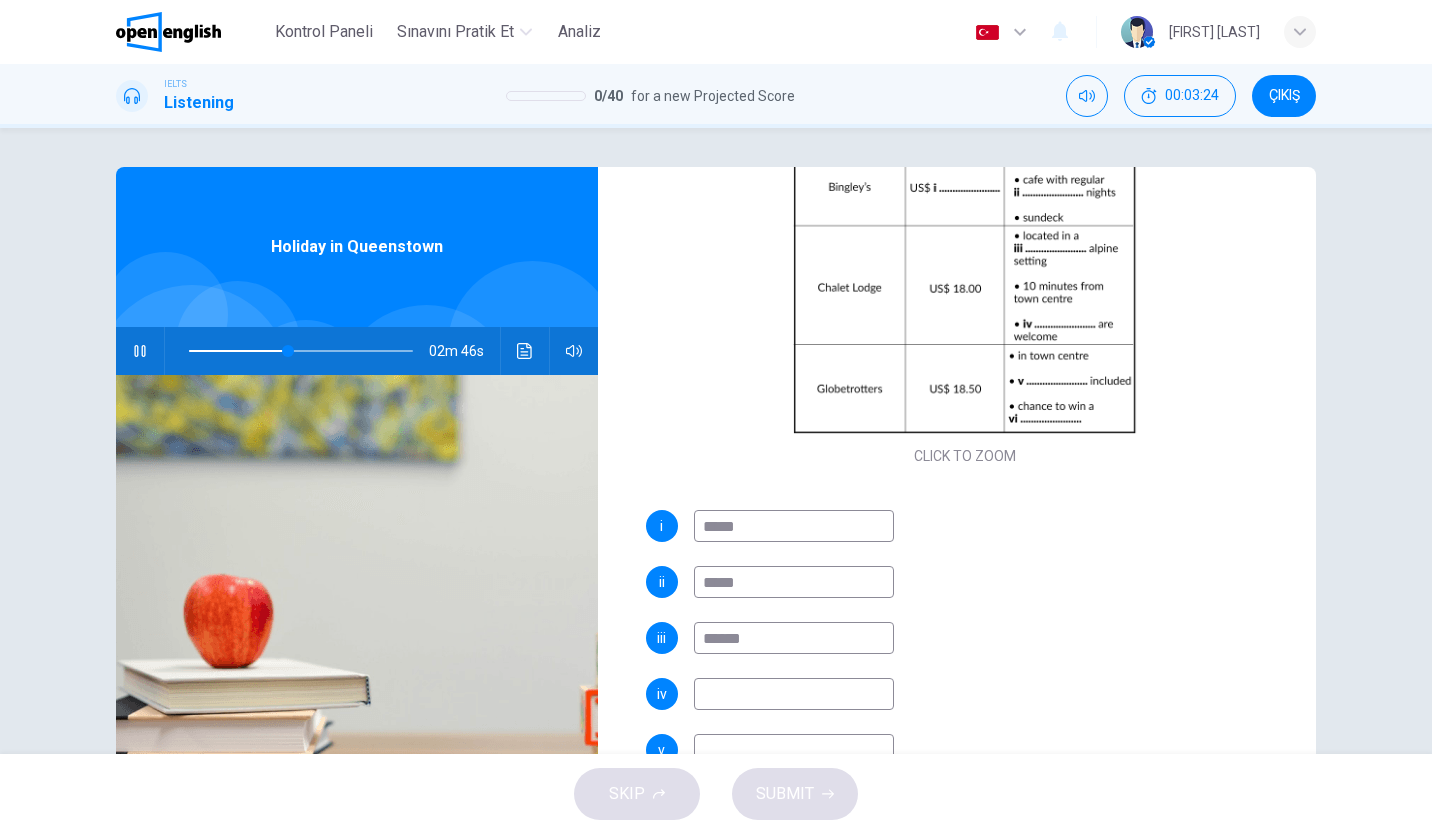 type on "**" 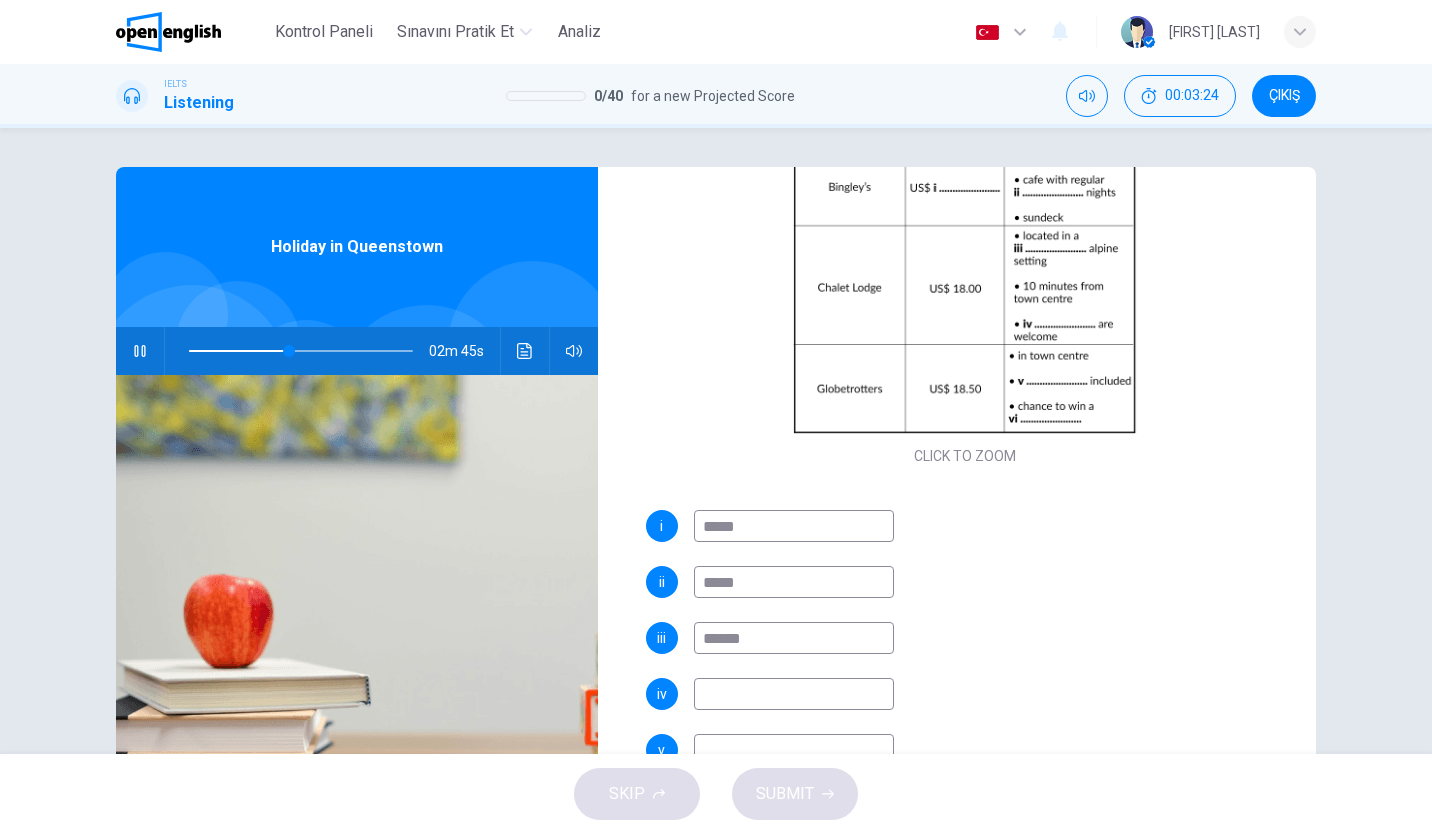 type on "******" 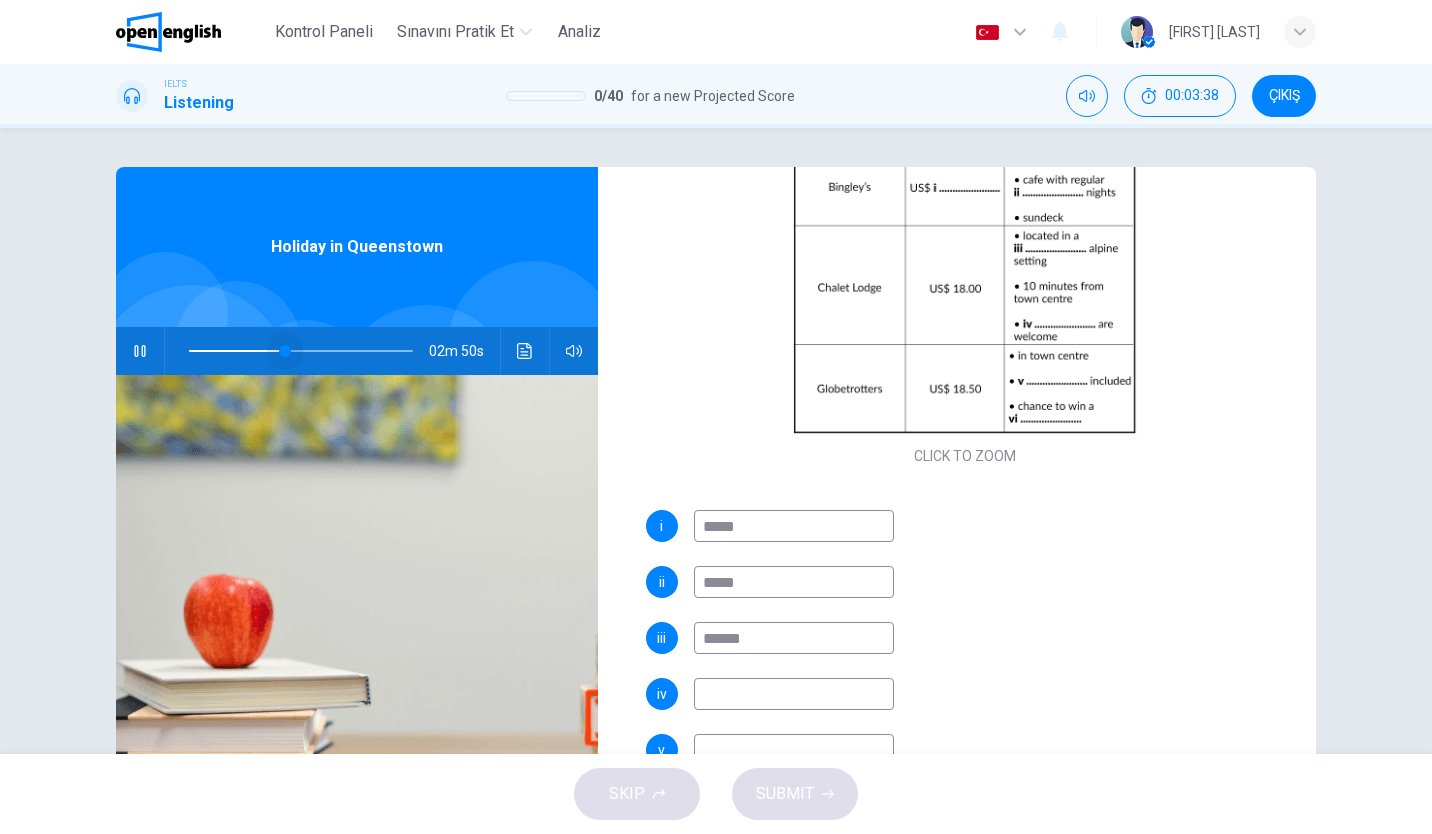 click at bounding box center [285, 351] 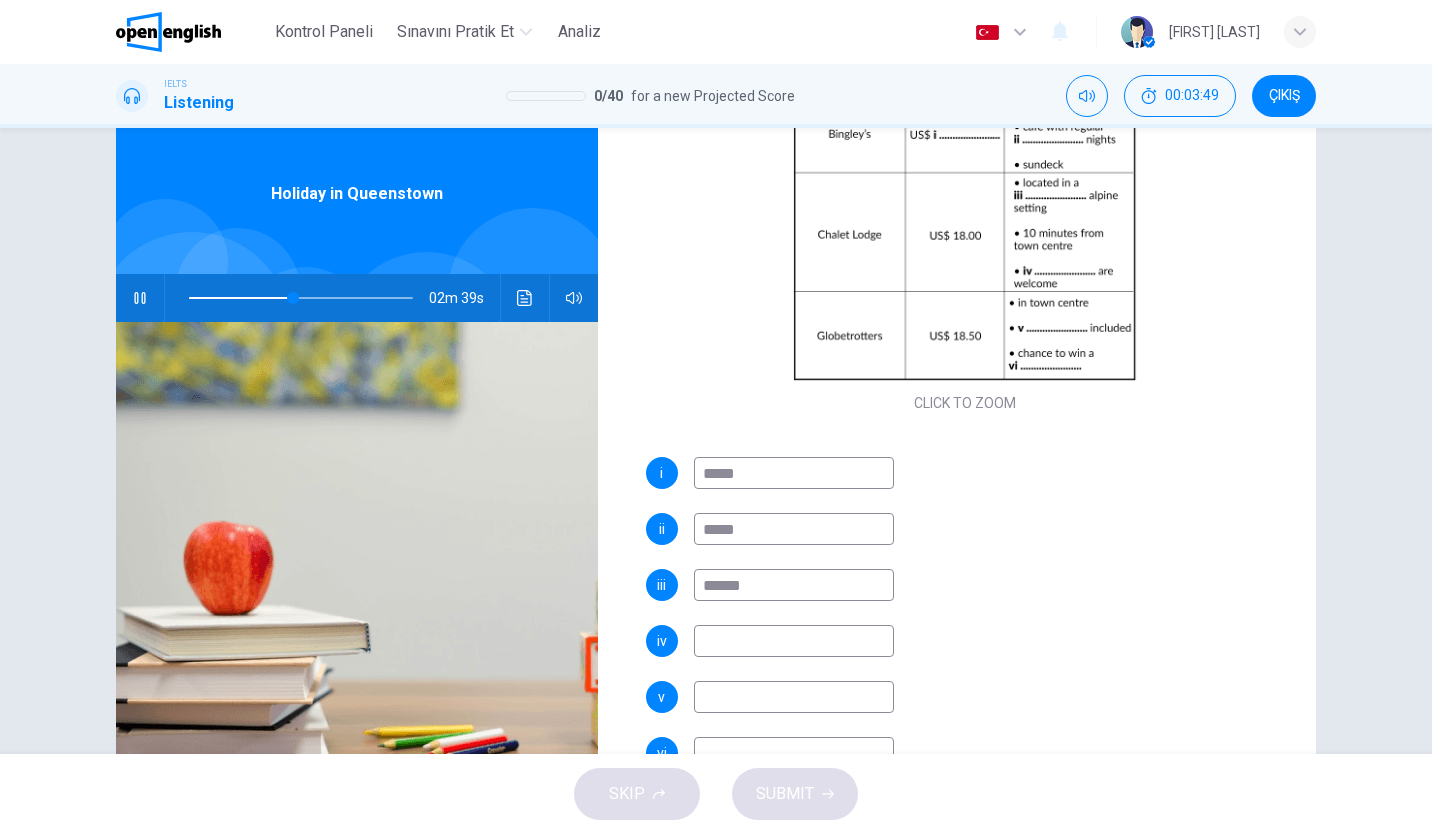scroll, scrollTop: 55, scrollLeft: 0, axis: vertical 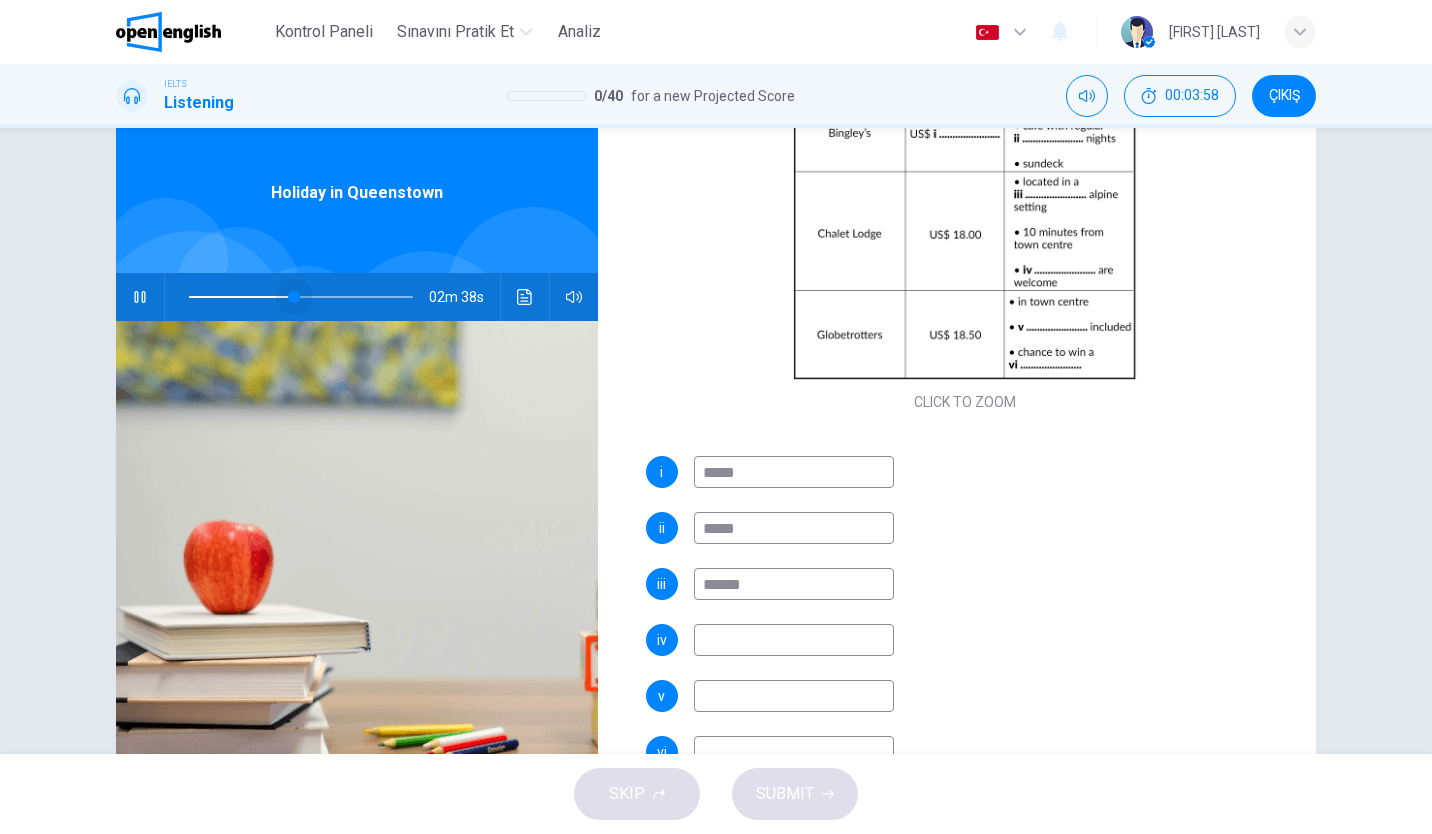click at bounding box center (294, 297) 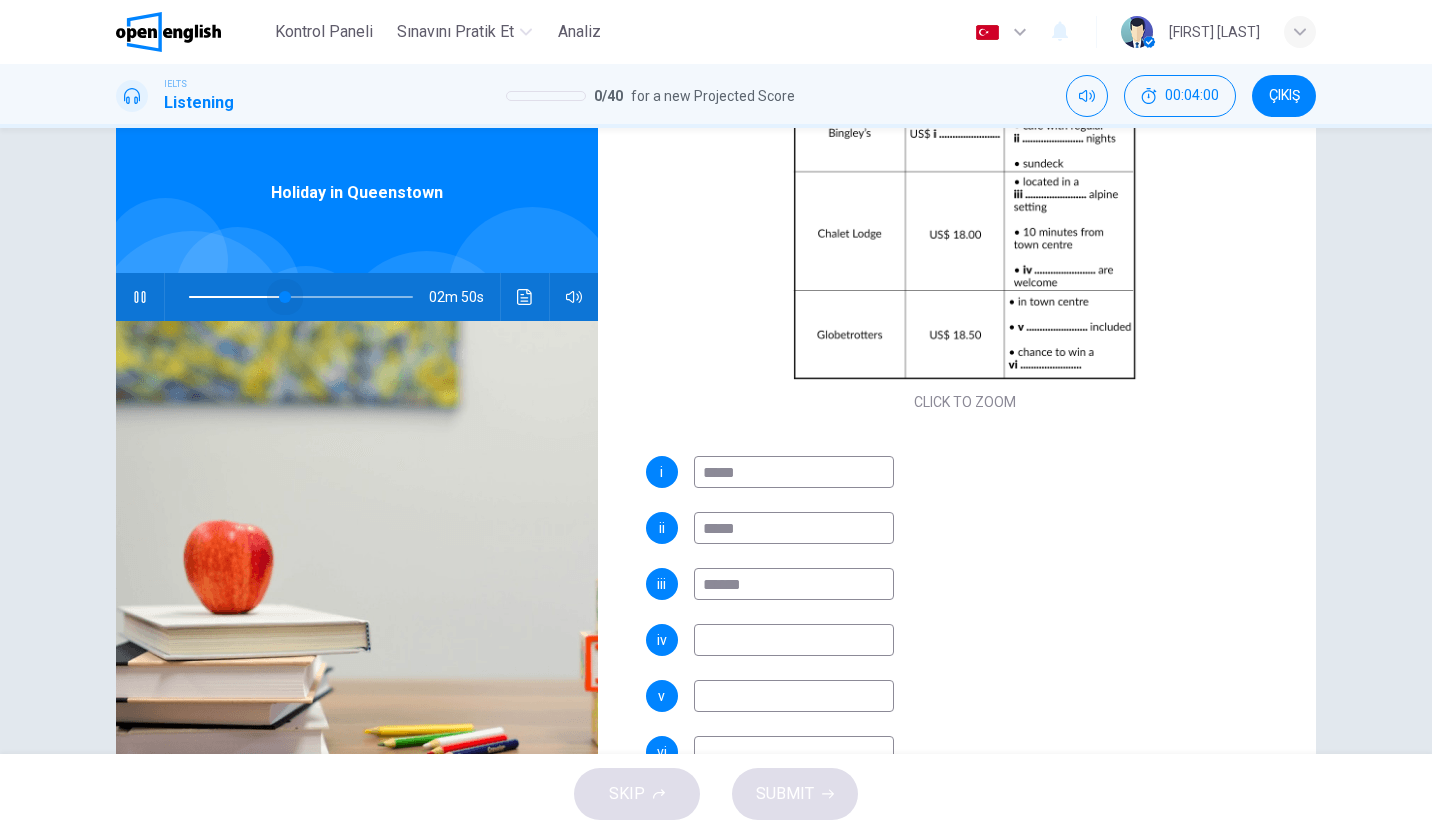 click at bounding box center [285, 297] 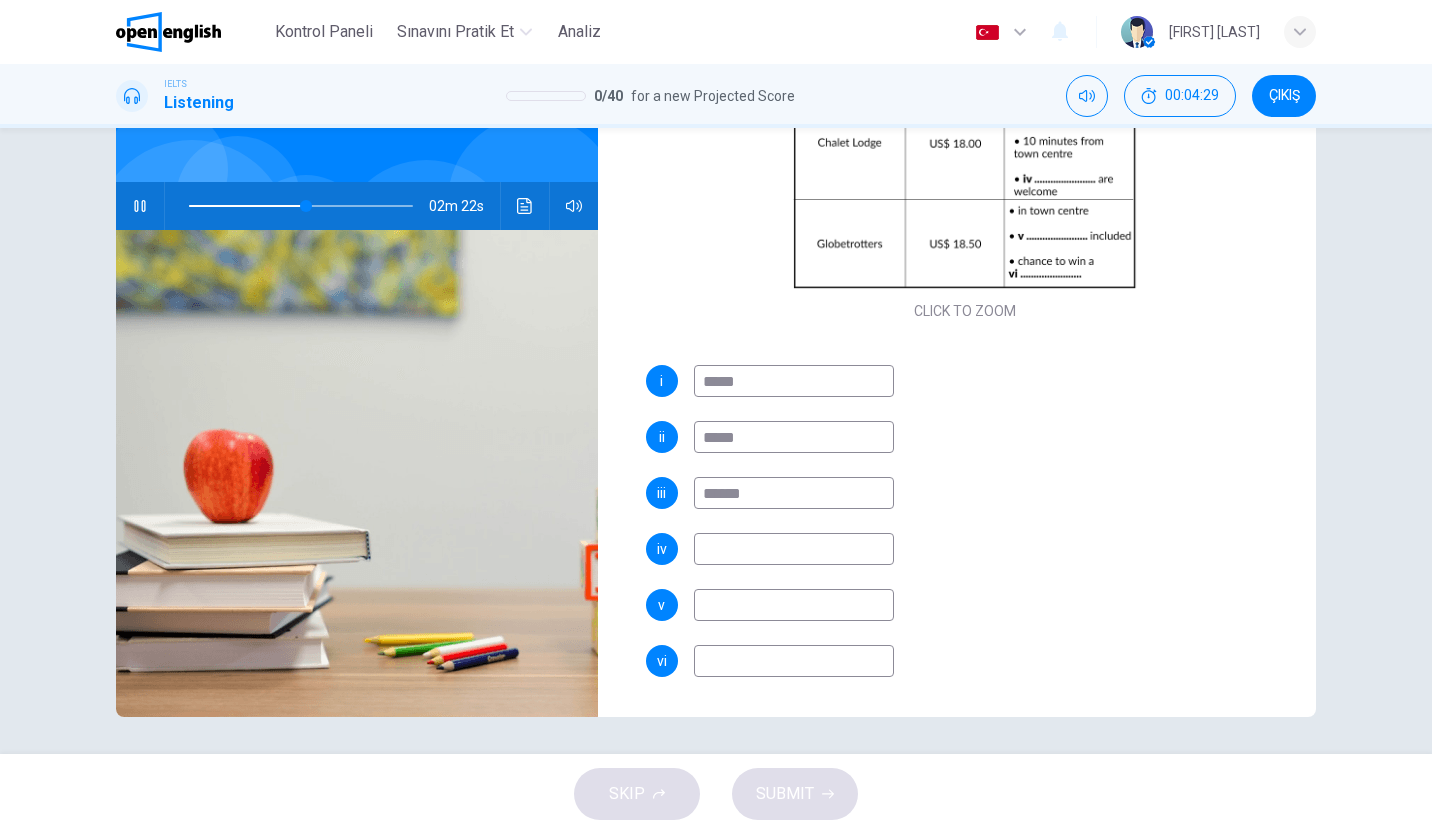 scroll, scrollTop: 149, scrollLeft: 0, axis: vertical 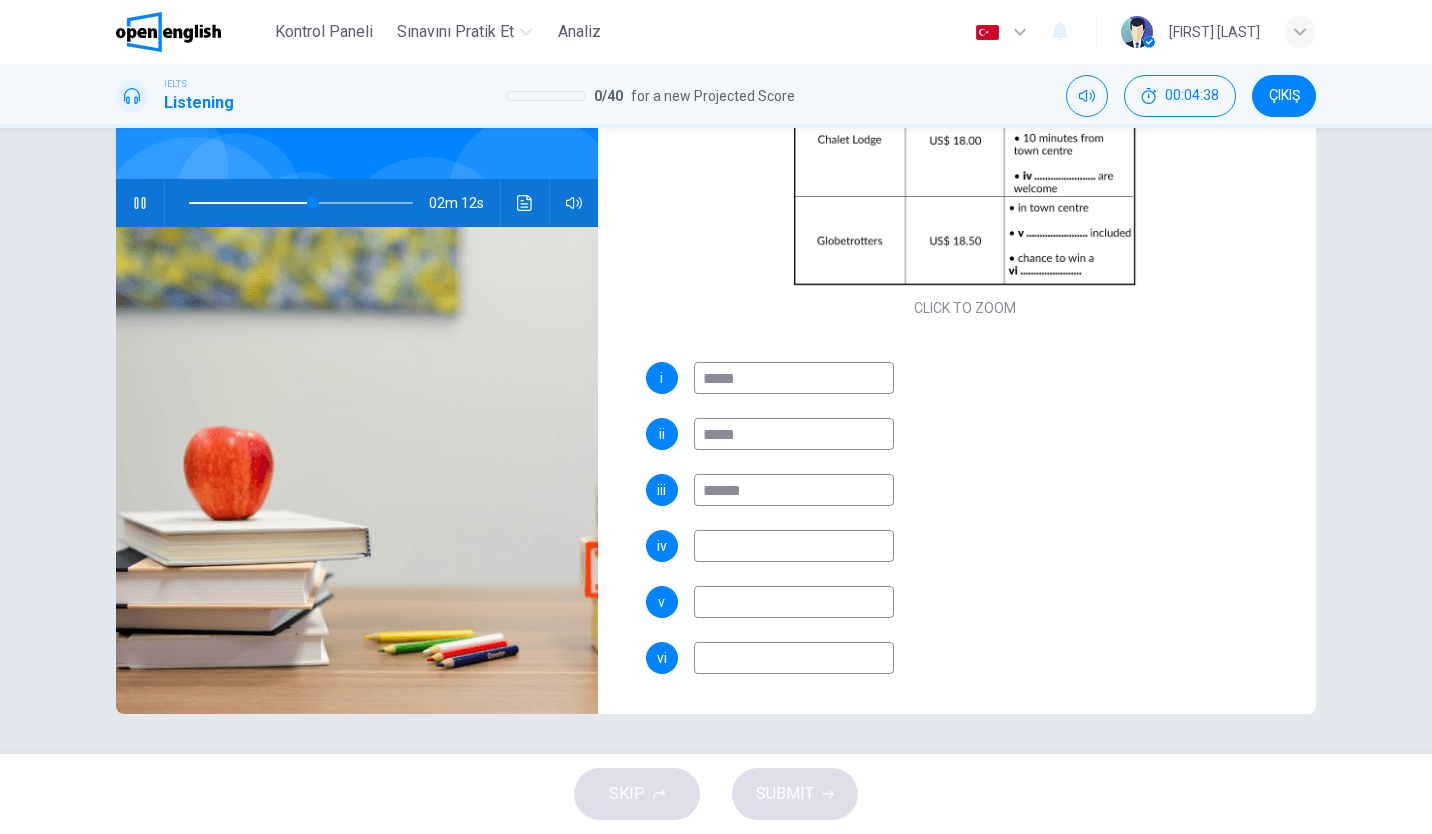 type on "**" 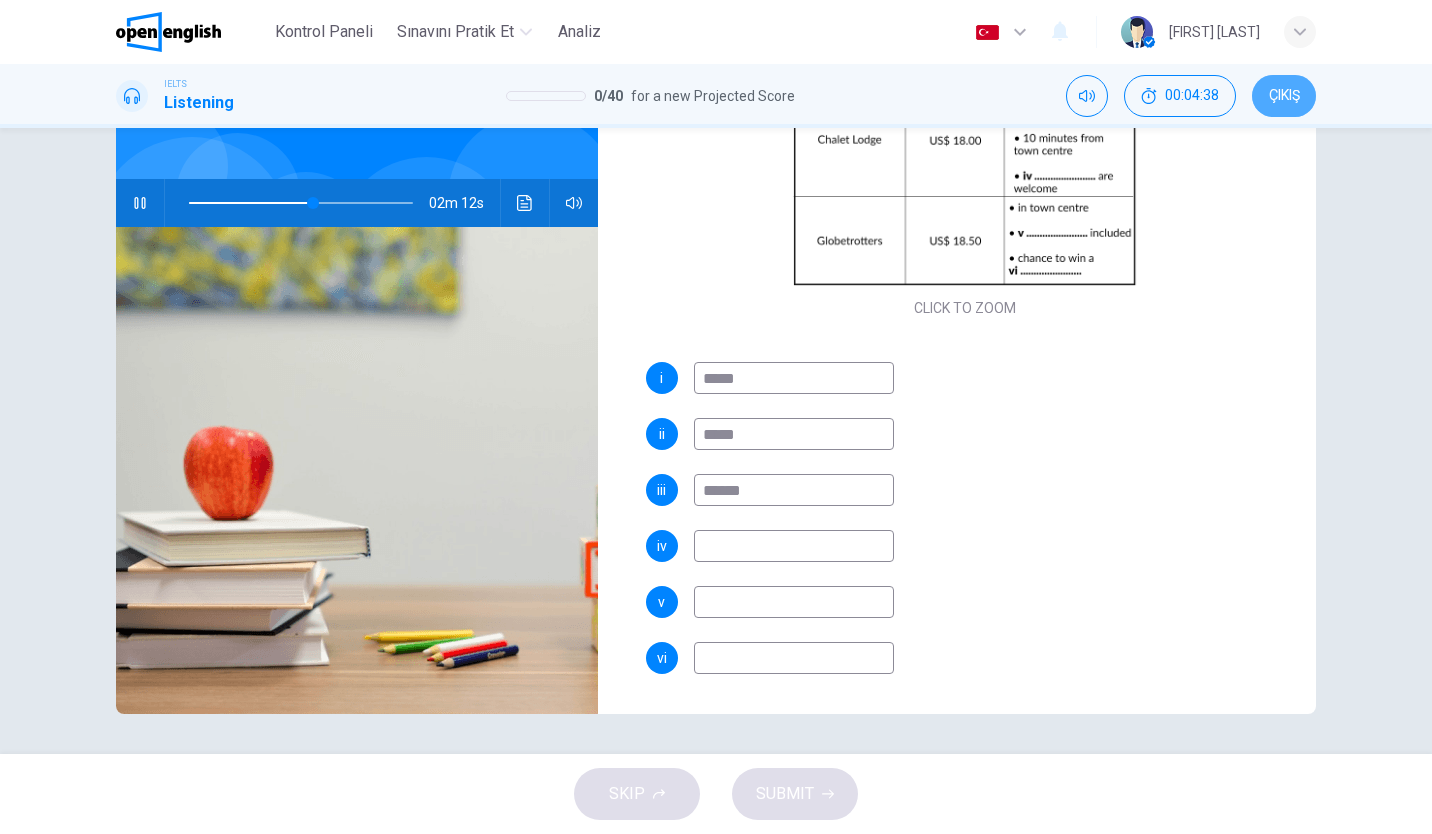 click on "ÇIKIŞ" at bounding box center (1284, 96) 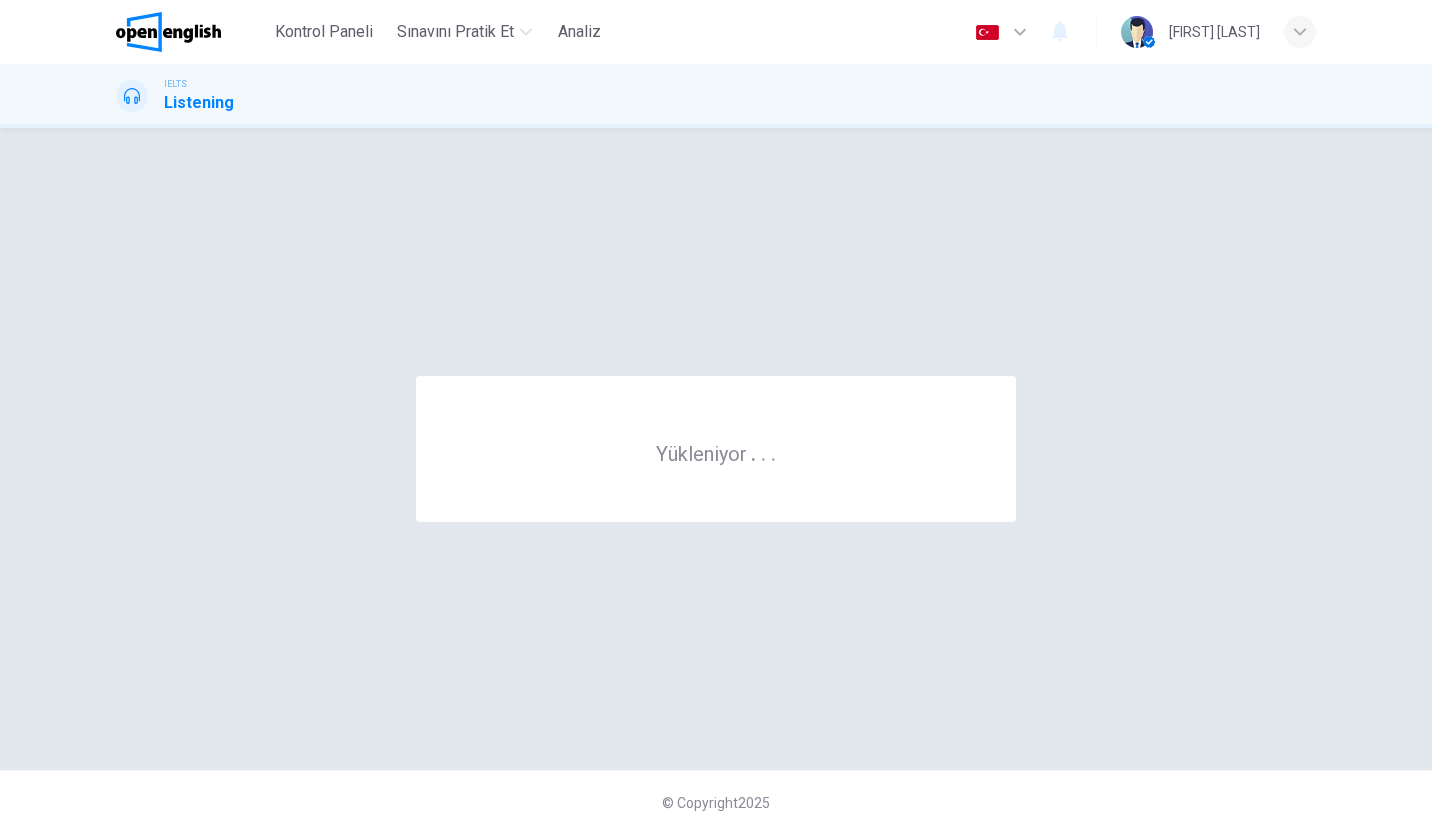 scroll, scrollTop: 0, scrollLeft: 0, axis: both 